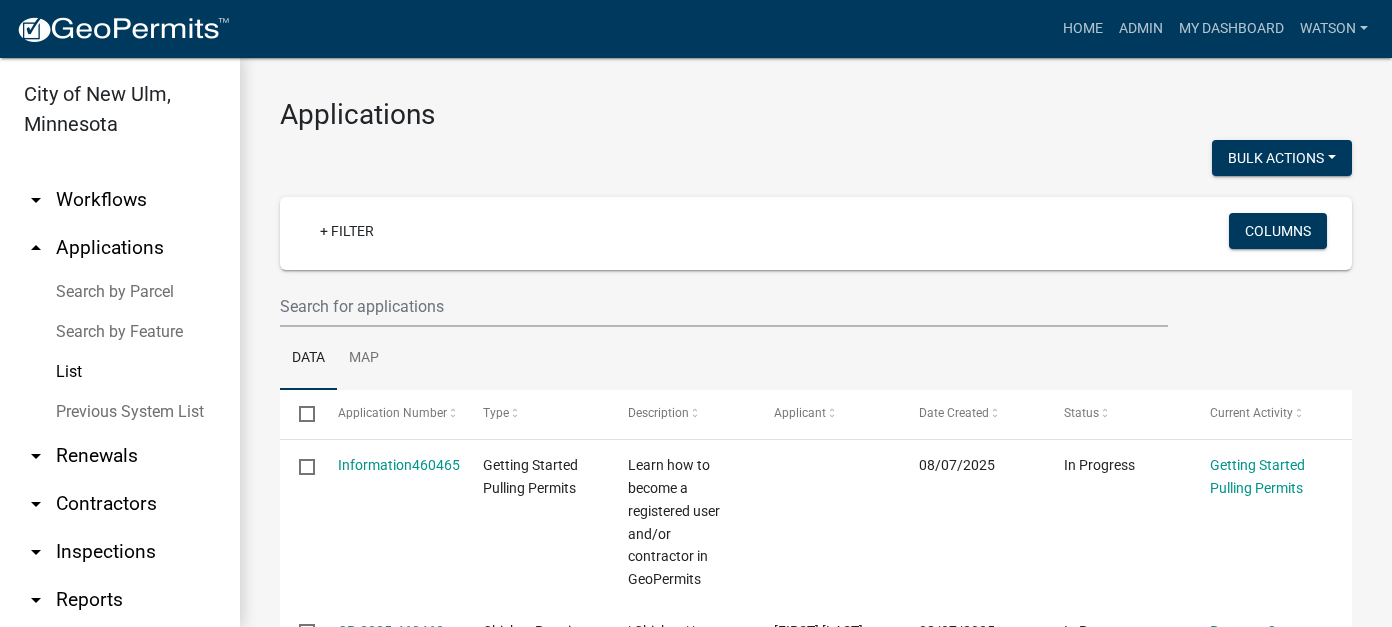 scroll, scrollTop: 0, scrollLeft: 0, axis: both 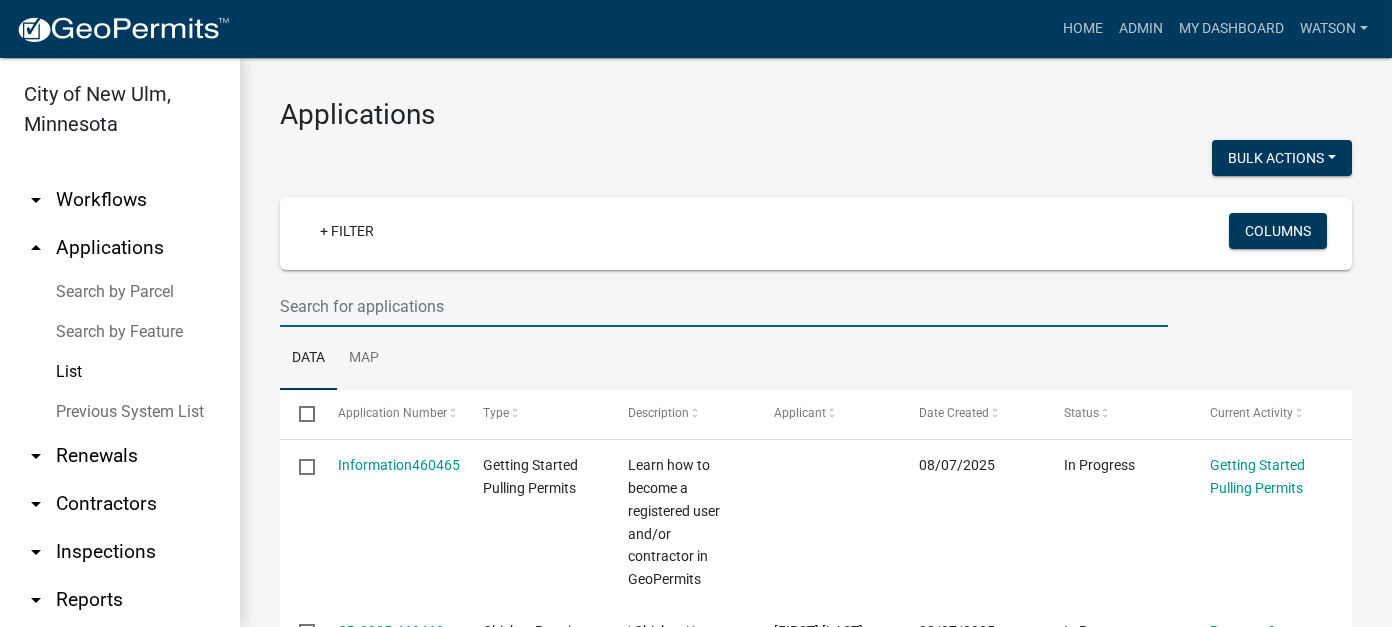 click at bounding box center (724, 306) 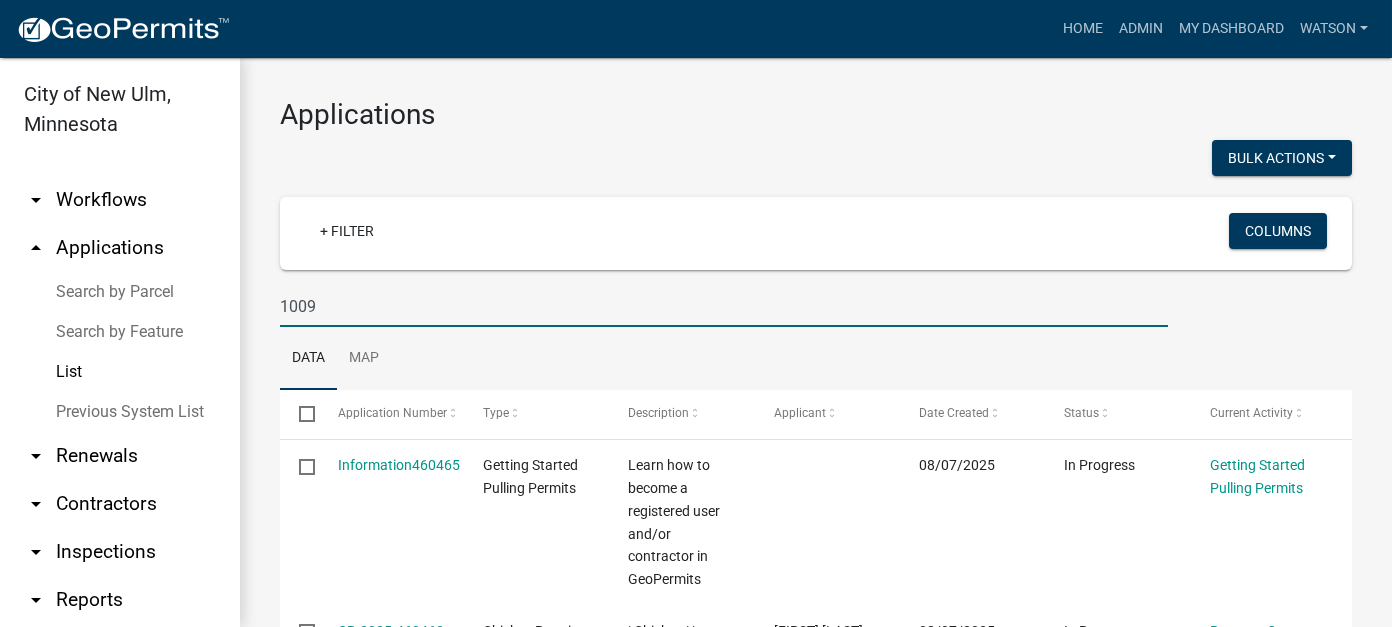 type on "1009" 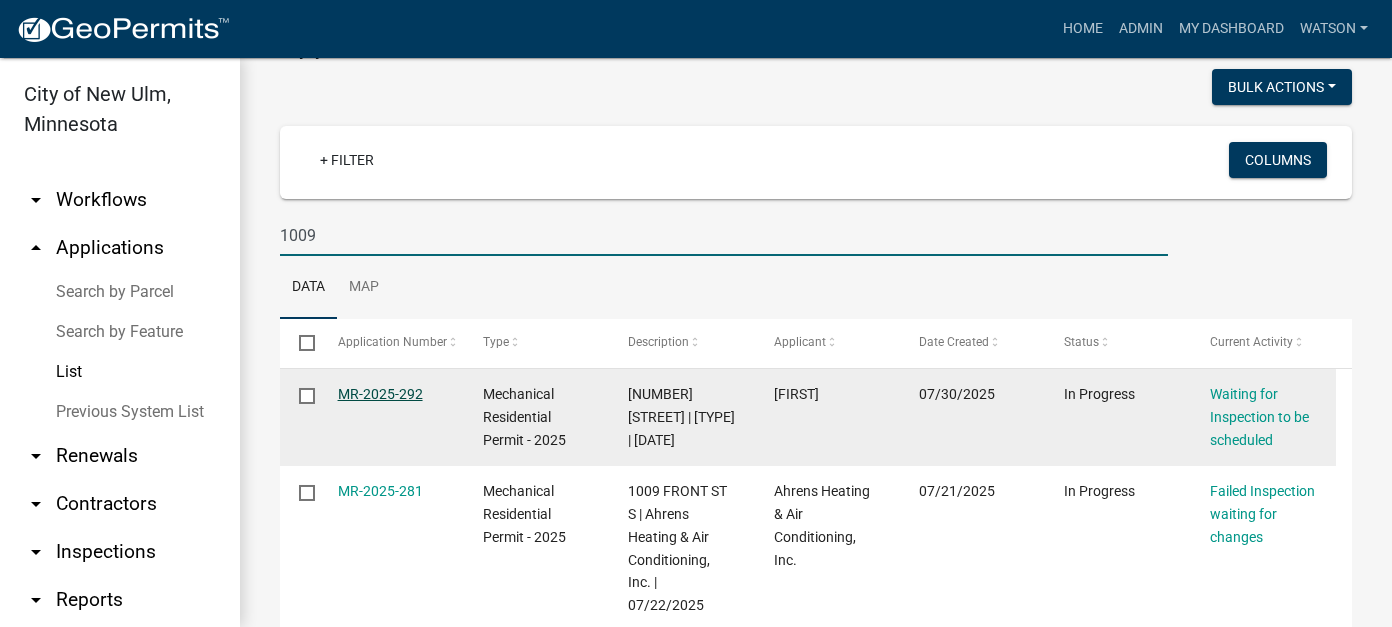 scroll, scrollTop: 100, scrollLeft: 0, axis: vertical 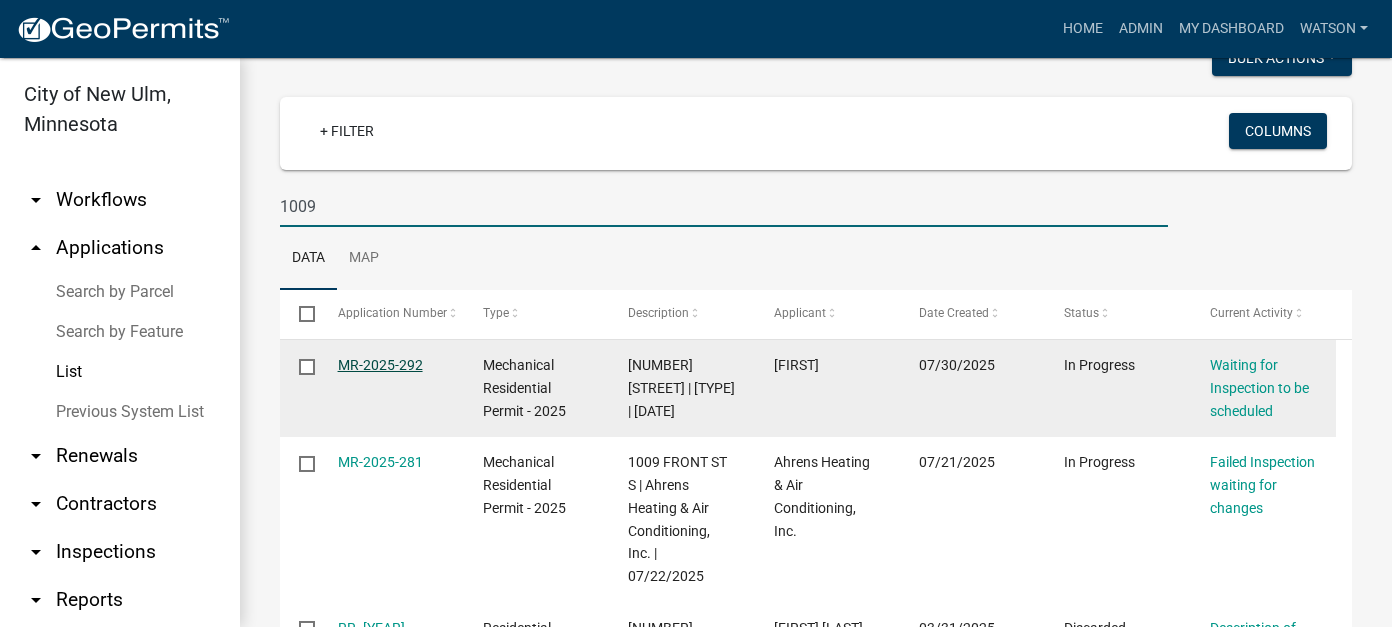 click on "MR-2025-292" 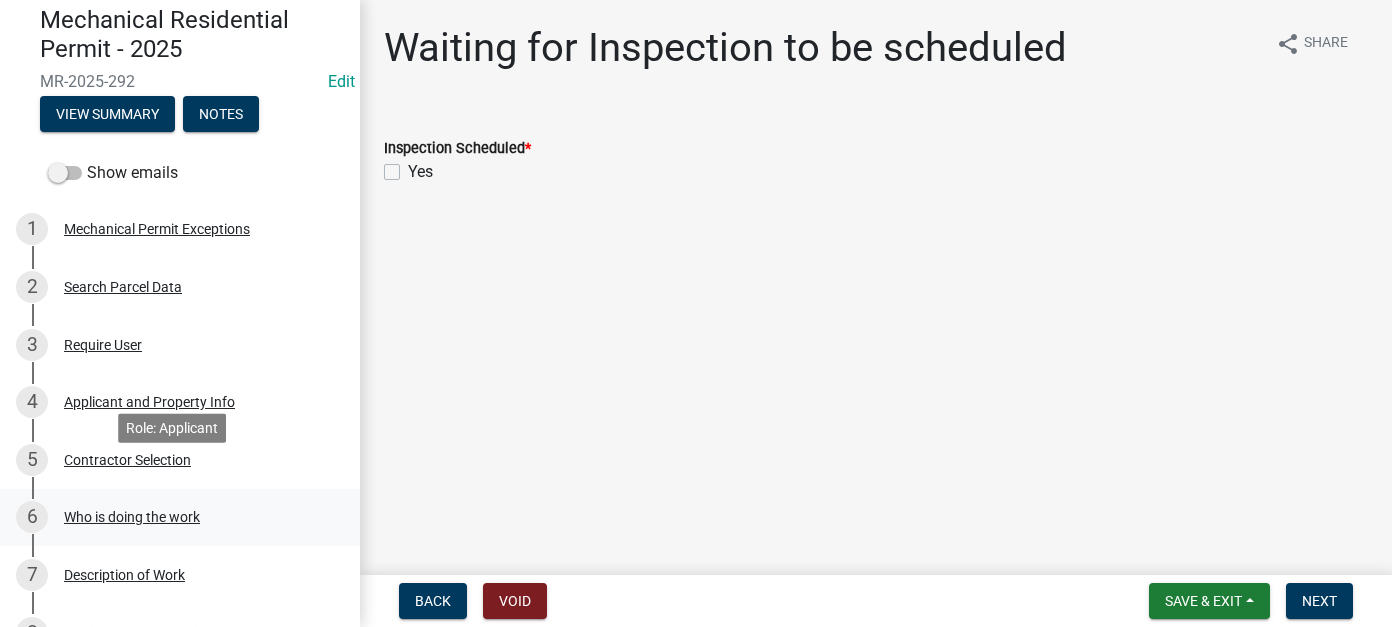 scroll, scrollTop: 100, scrollLeft: 0, axis: vertical 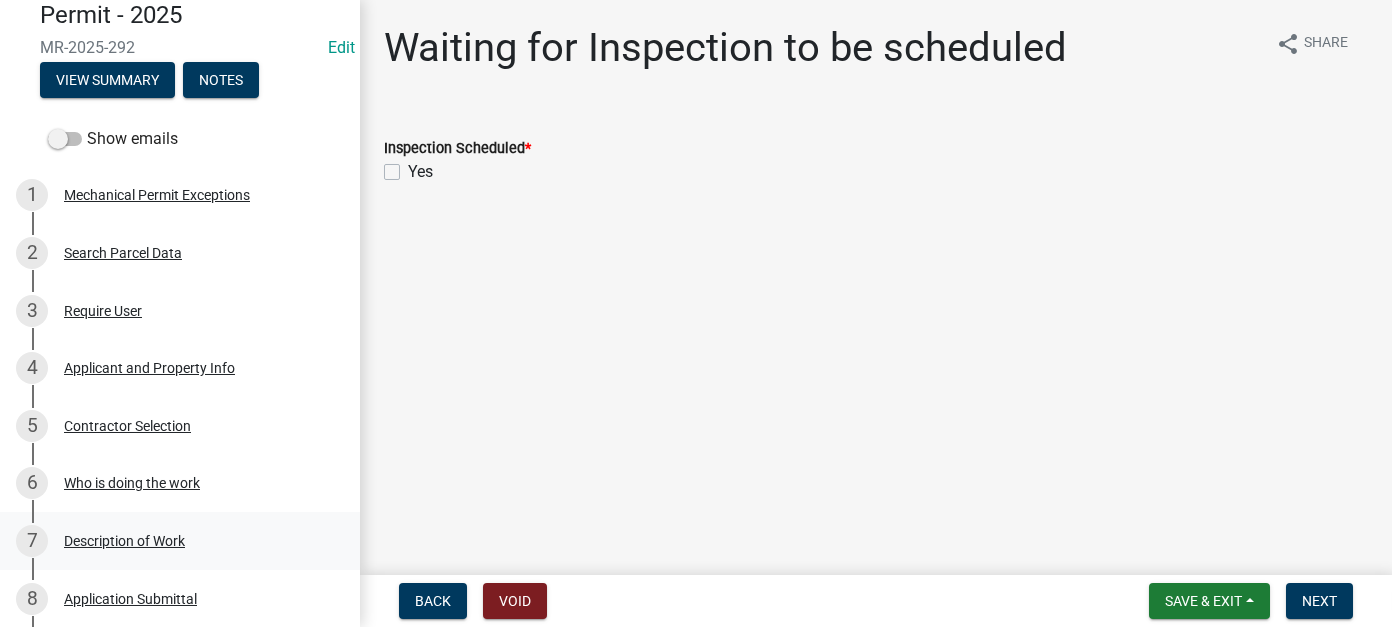 click on "Description of Work" at bounding box center (124, 541) 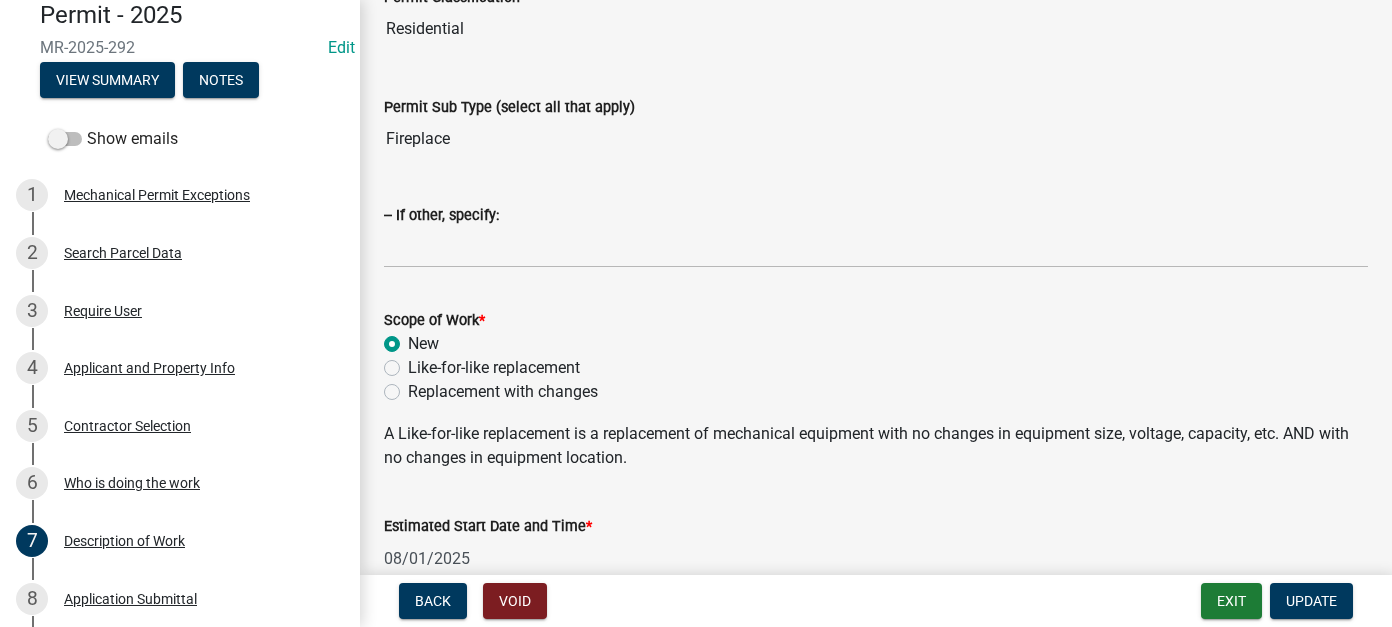 scroll, scrollTop: 0, scrollLeft: 0, axis: both 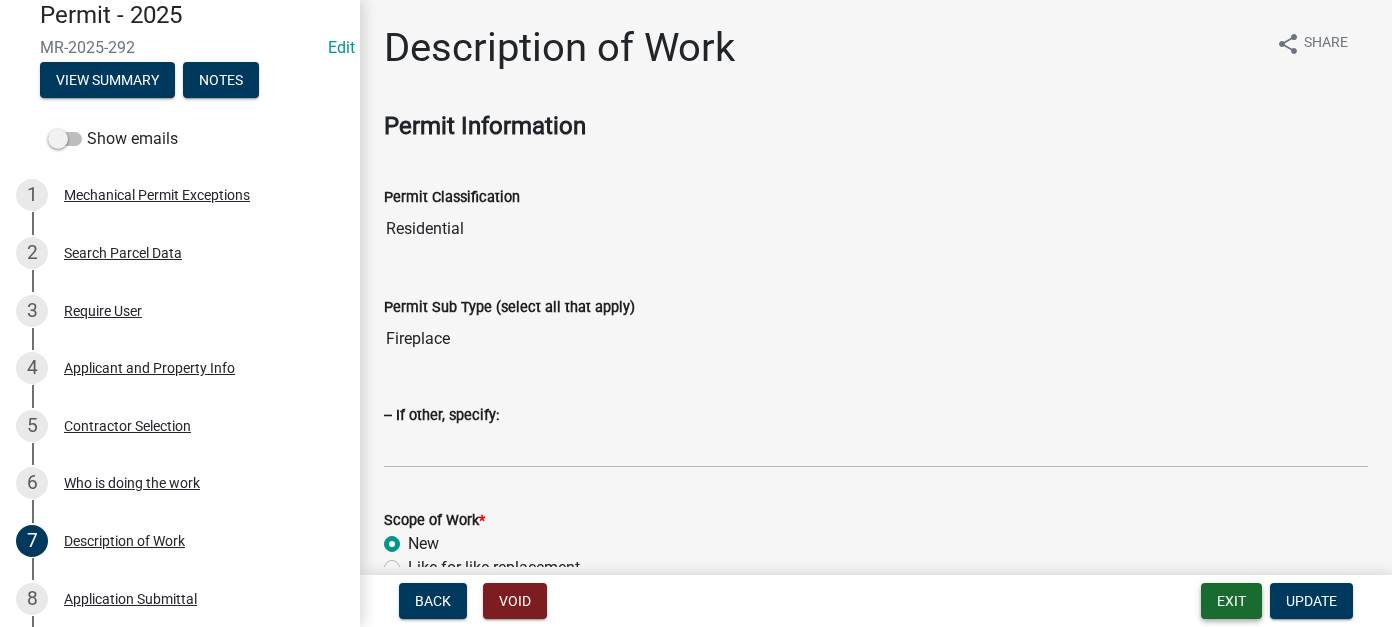 click on "Exit" at bounding box center (1231, 601) 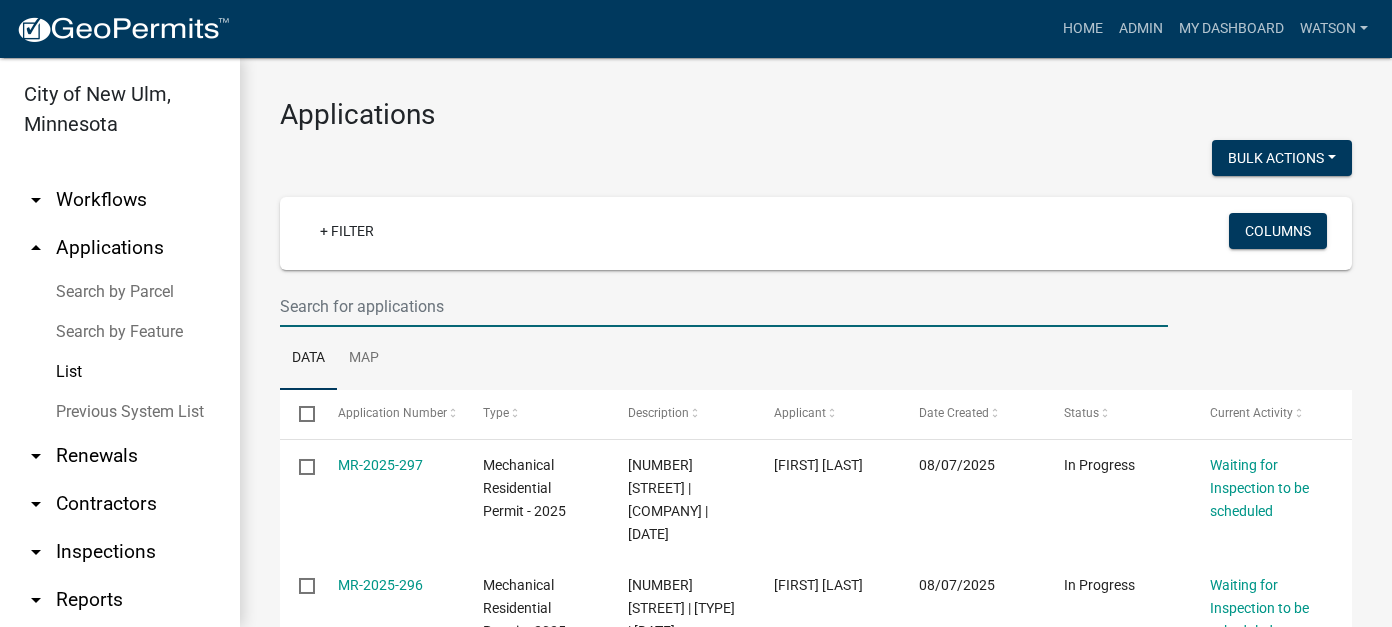 click at bounding box center (724, 306) 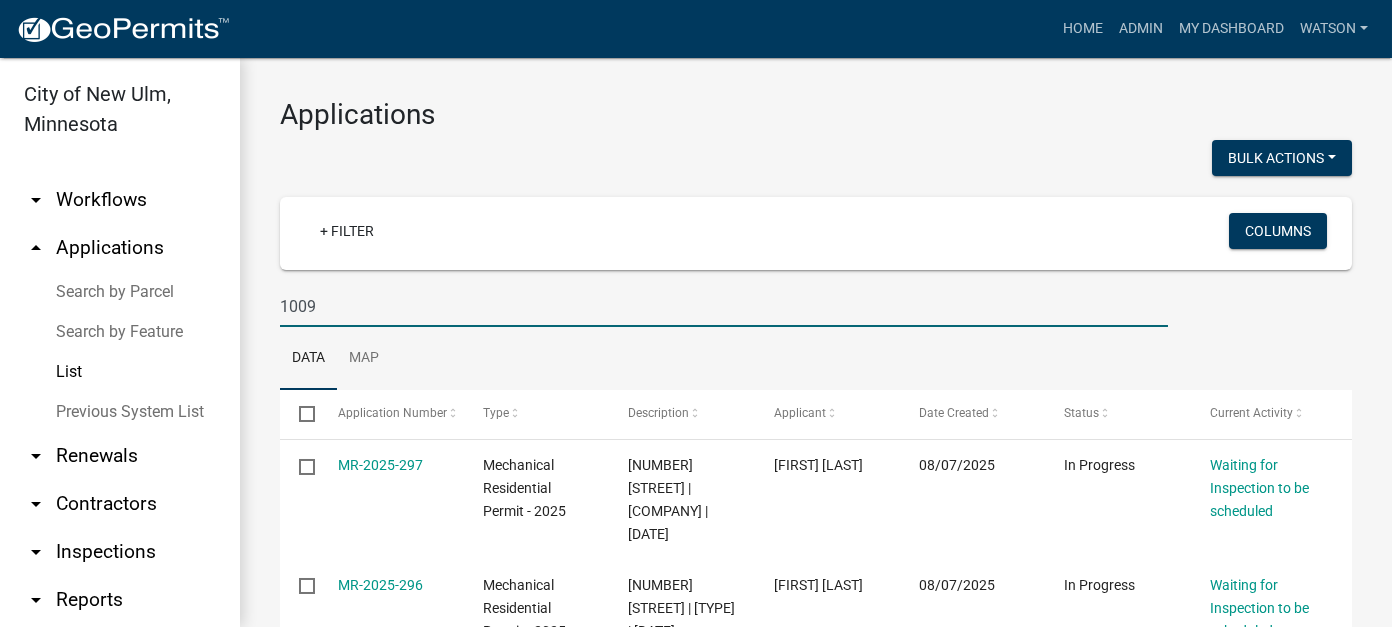 type on "1009" 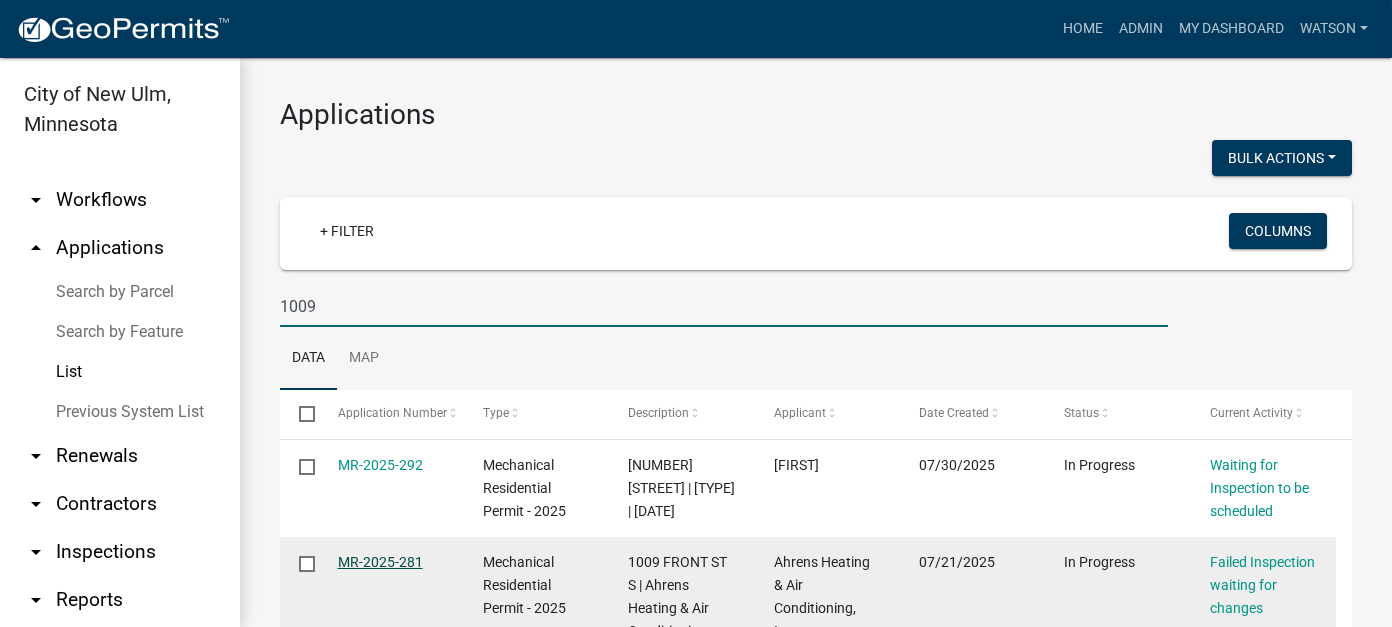 click on "MR-2025-281" 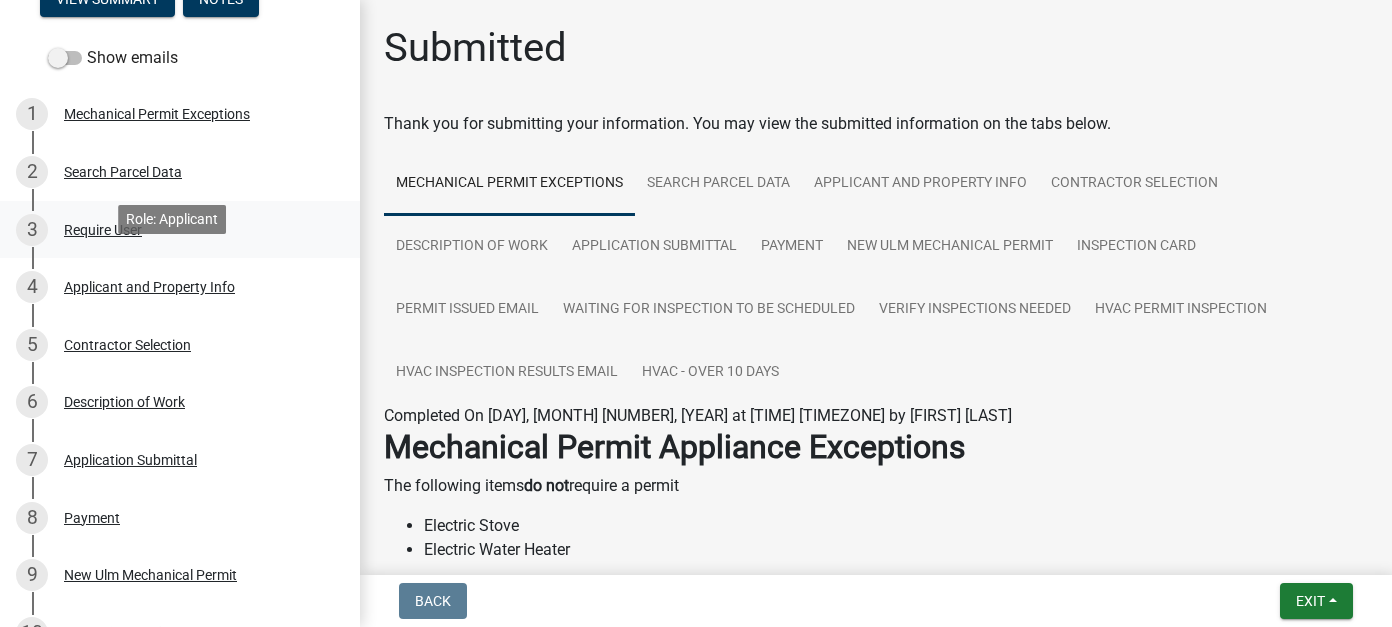 scroll, scrollTop: 200, scrollLeft: 0, axis: vertical 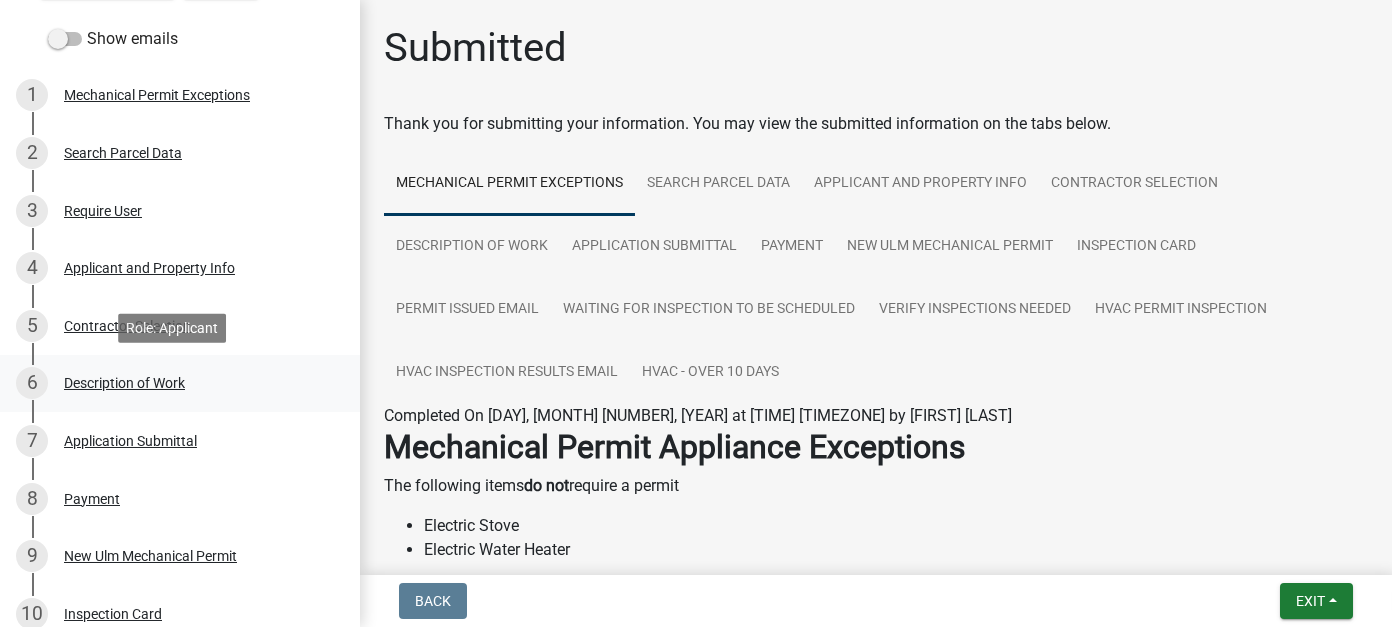 click on "Description of Work" at bounding box center [124, 383] 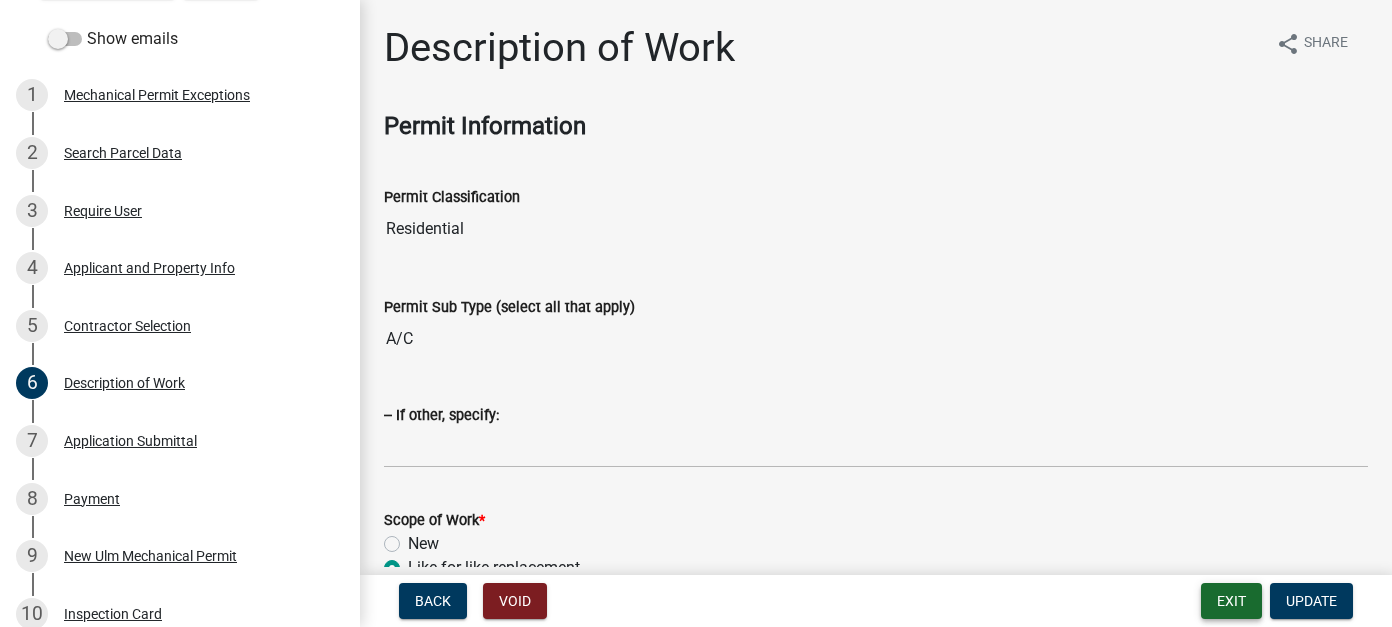 click on "Exit" at bounding box center [1231, 601] 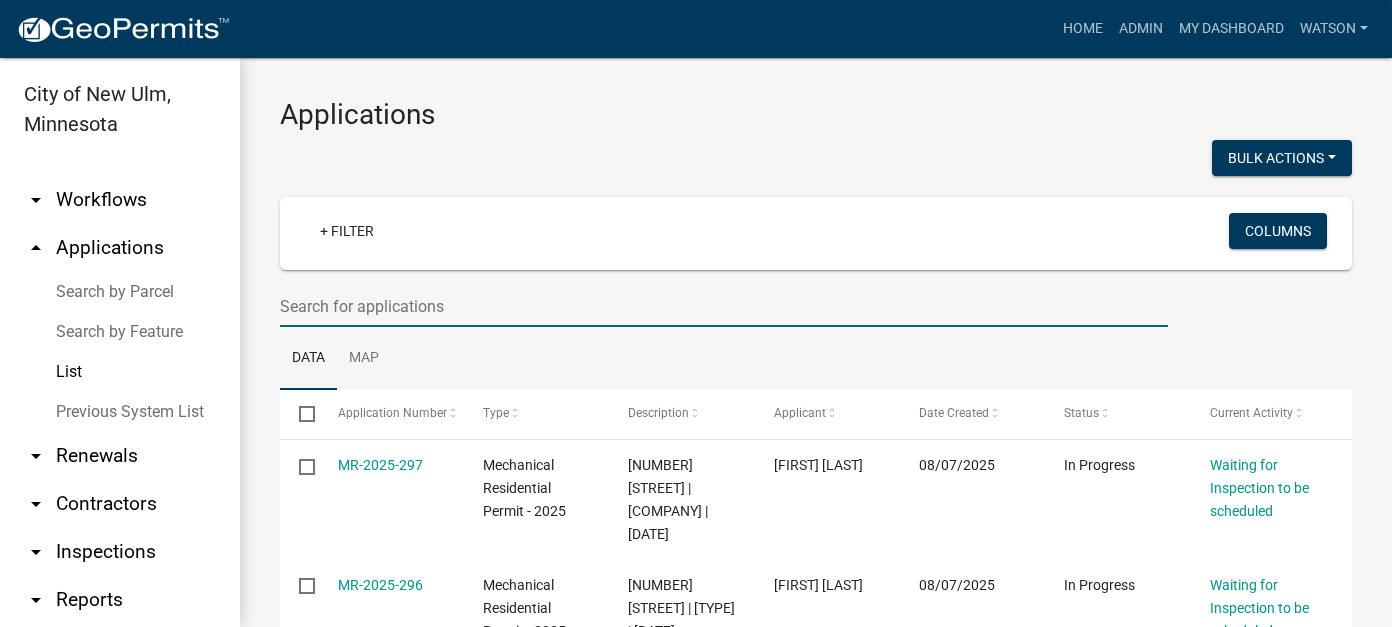click at bounding box center (724, 306) 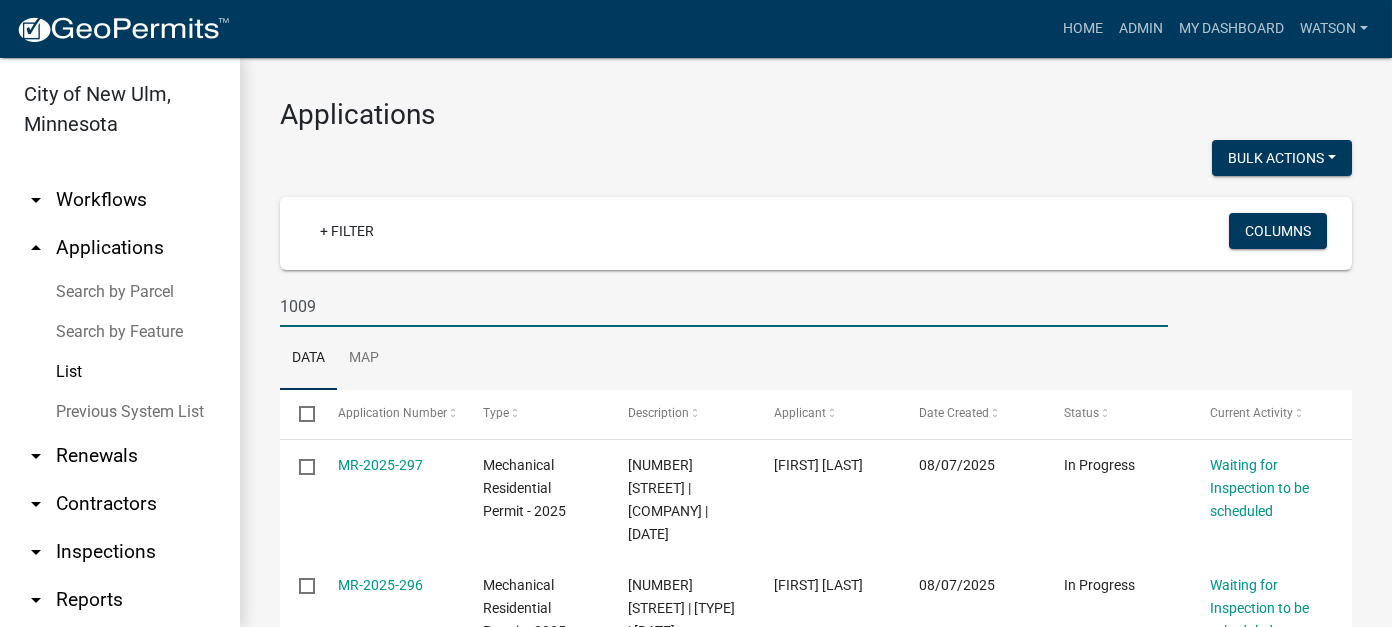 type on "1009" 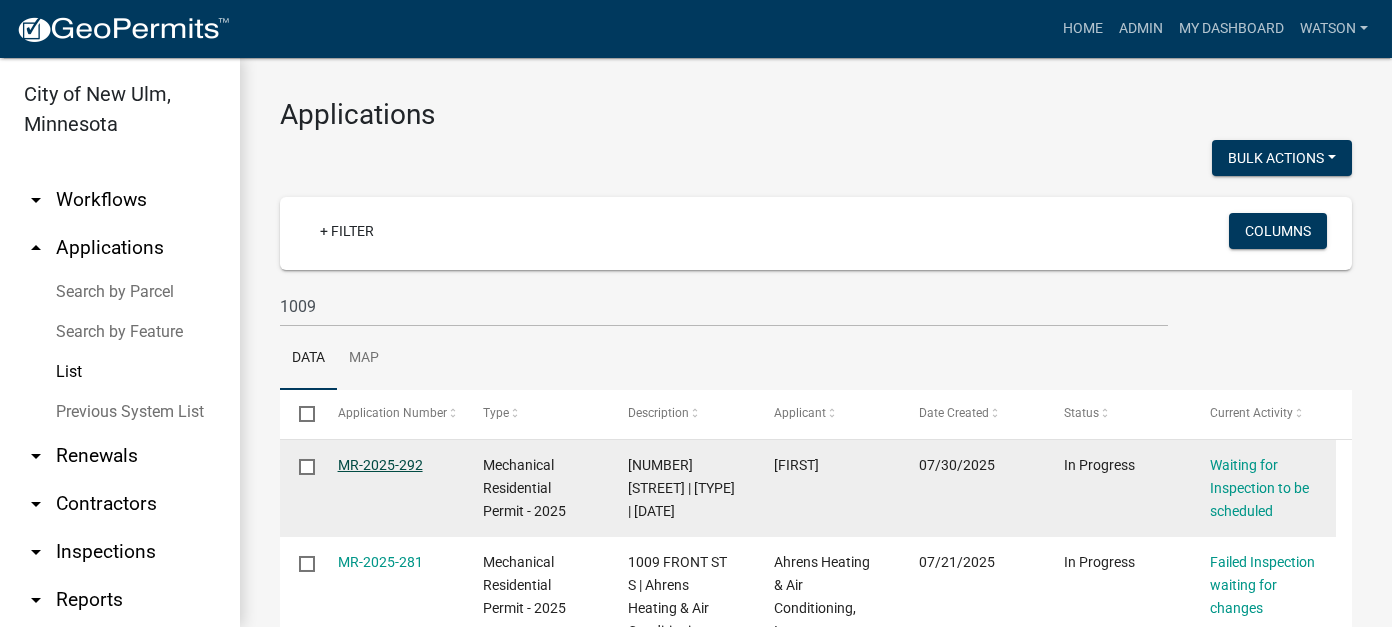 click on "MR-2025-292" 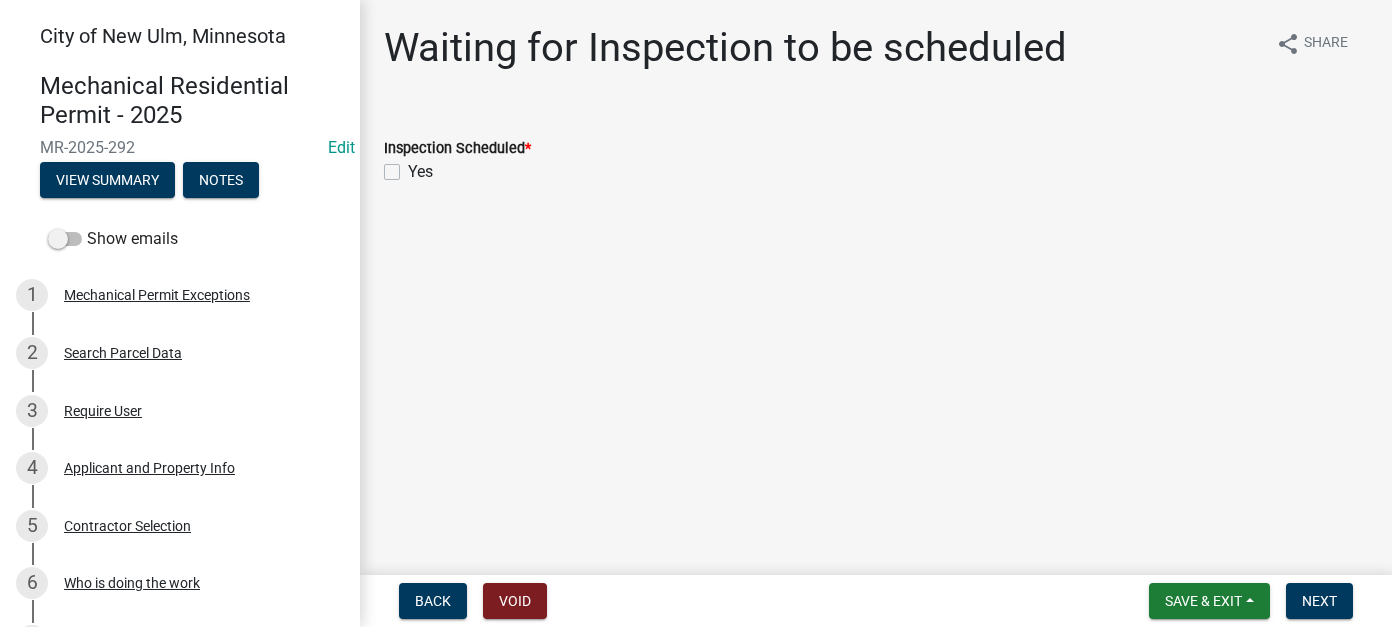 click on "Yes" 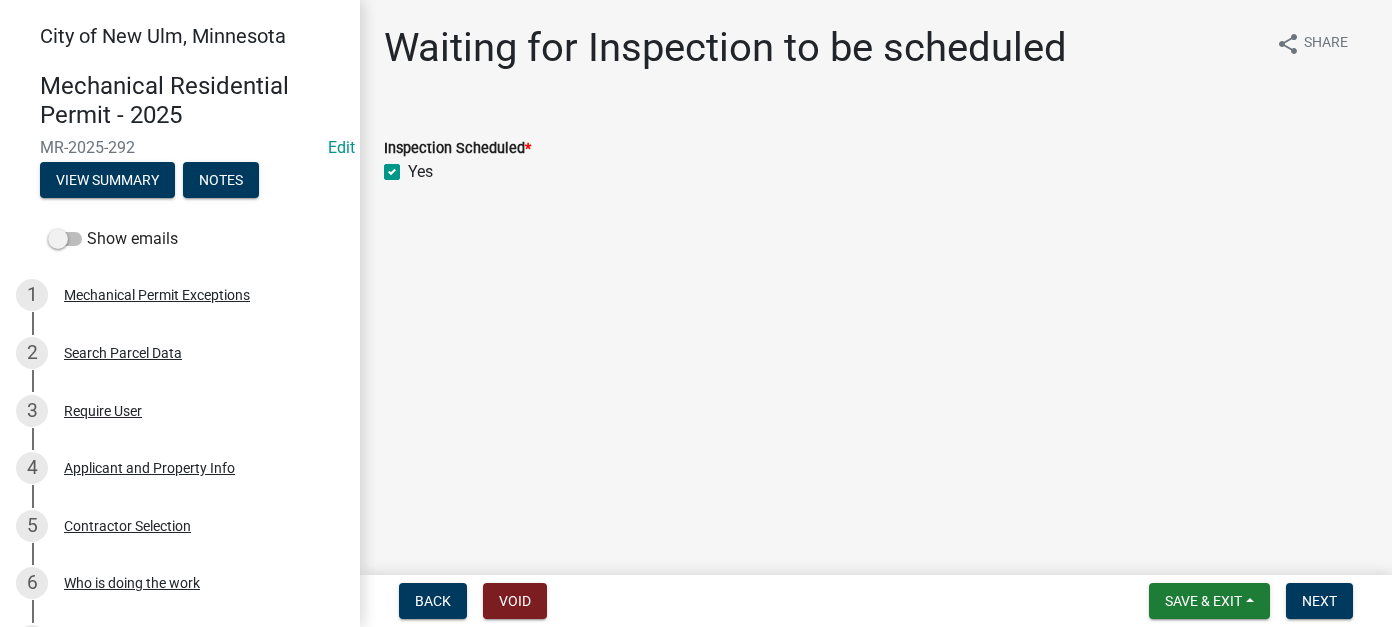 checkbox on "true" 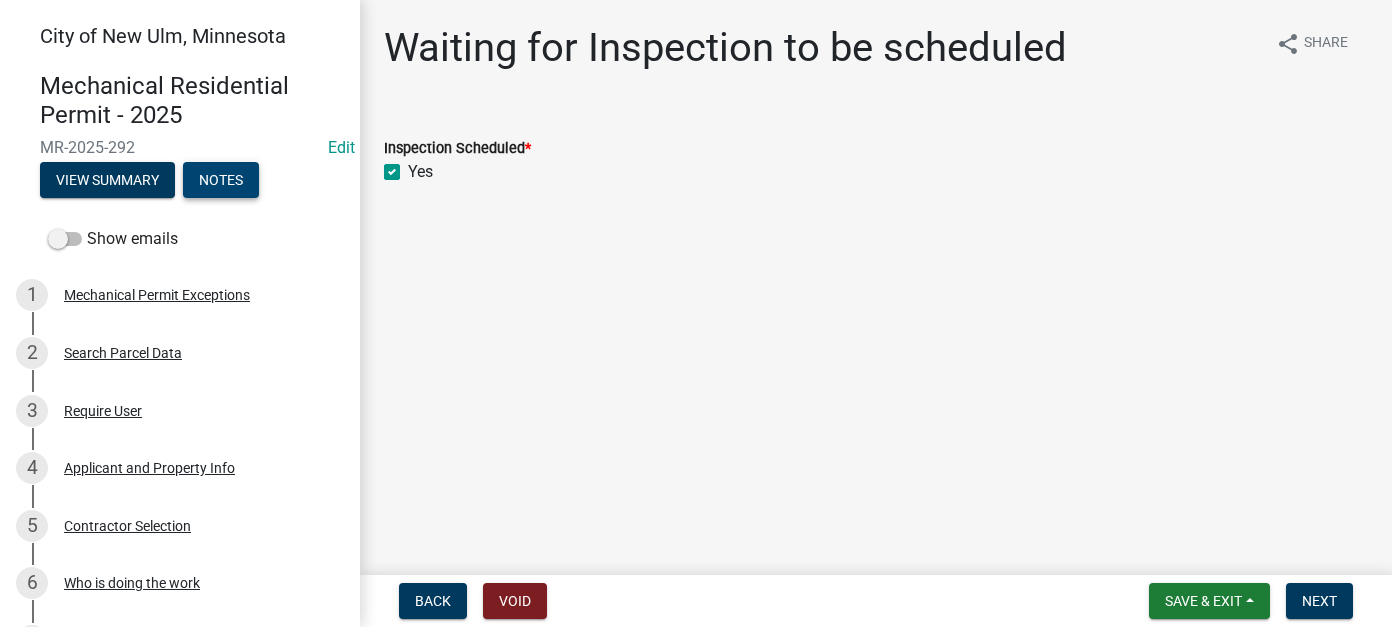 click on "Notes" at bounding box center (221, 180) 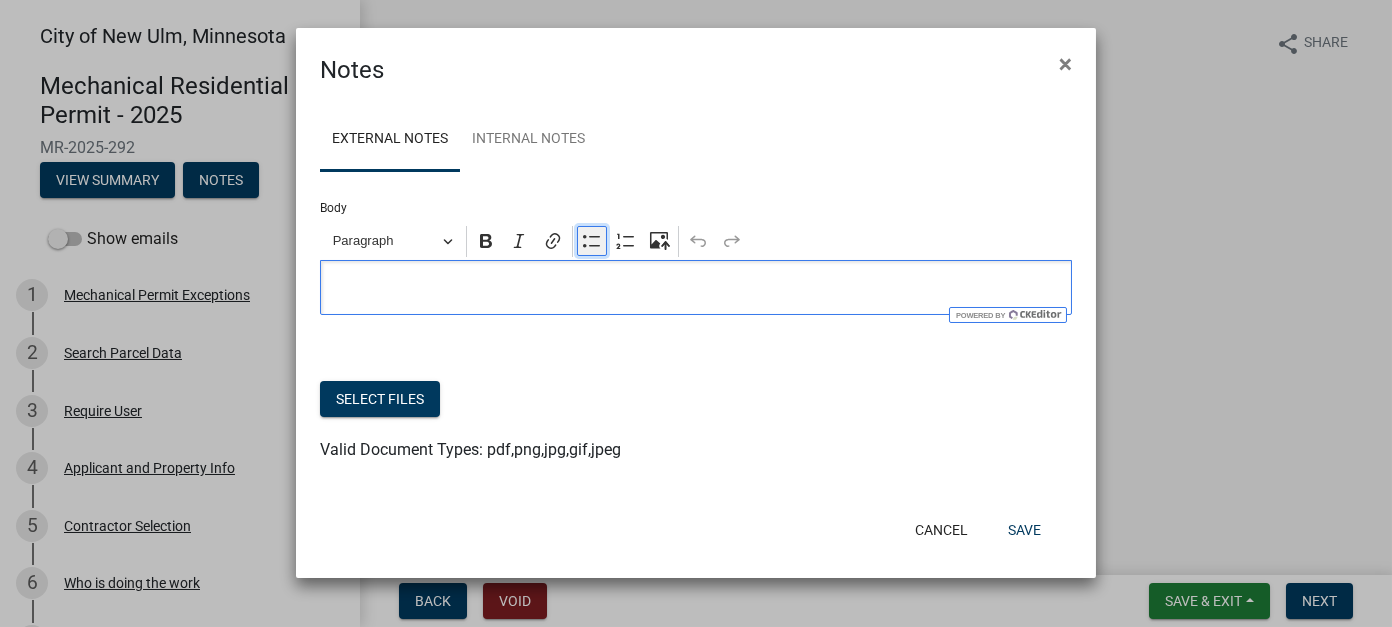 click 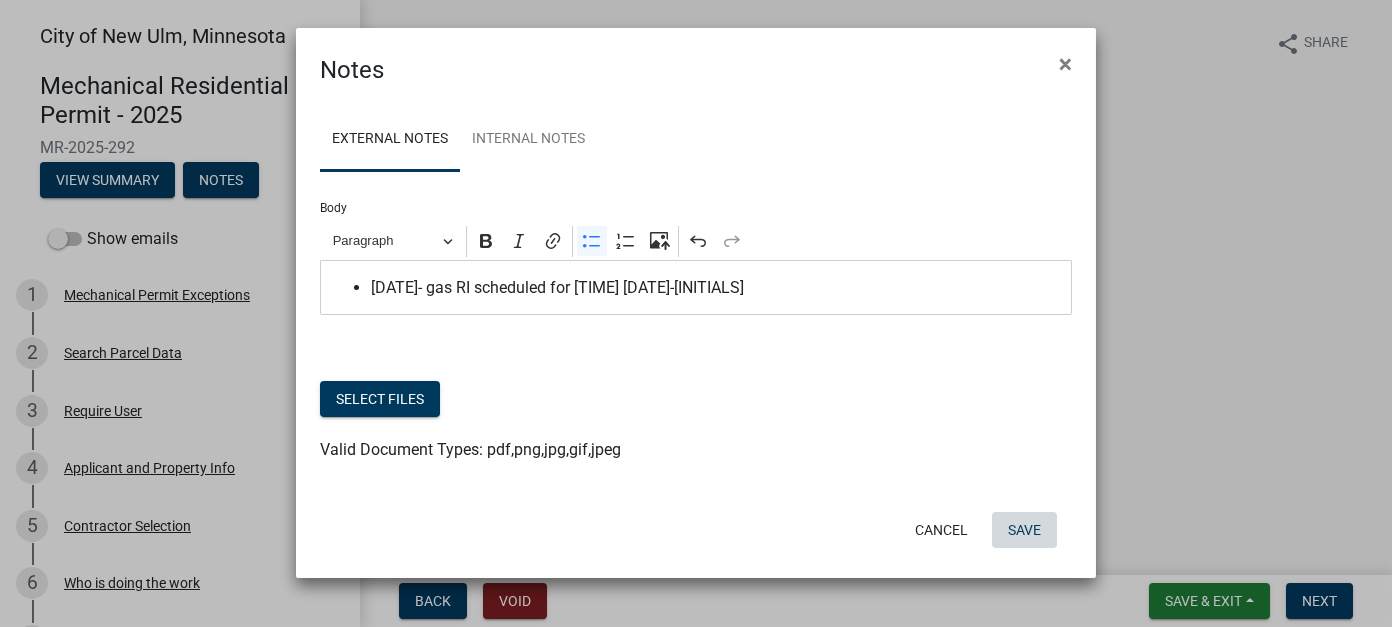 click on "Save" 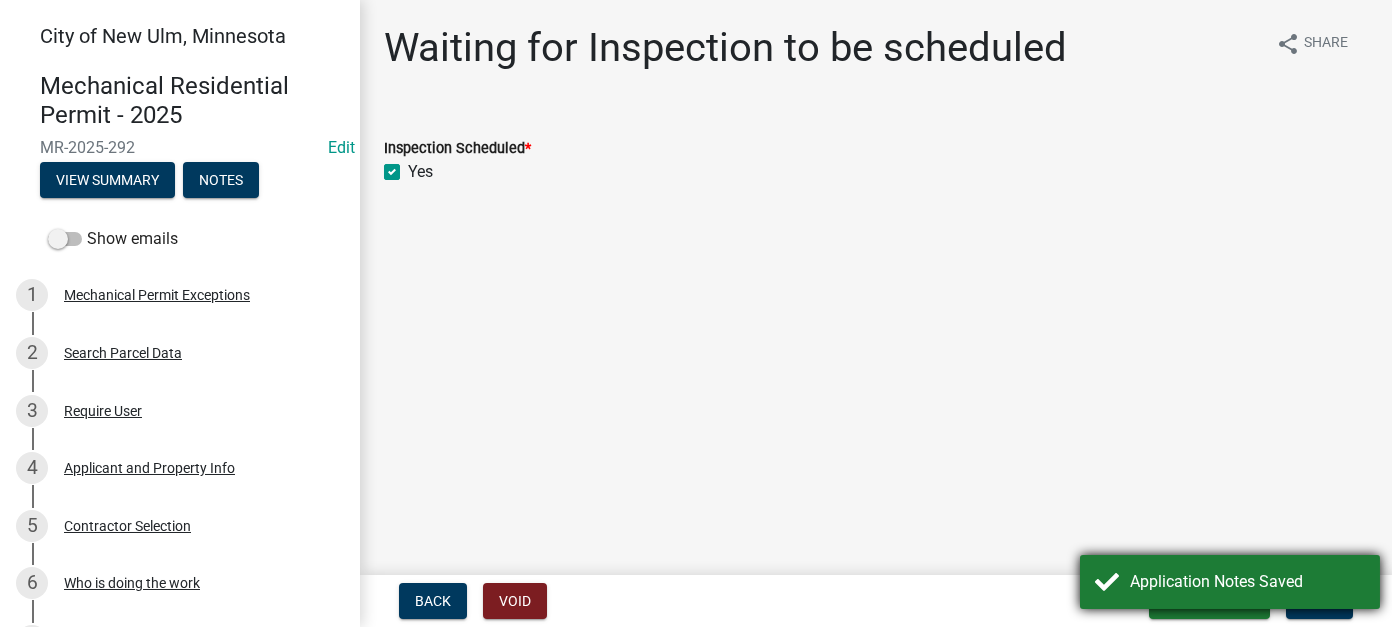 click on "Application Notes Saved" at bounding box center [1230, 582] 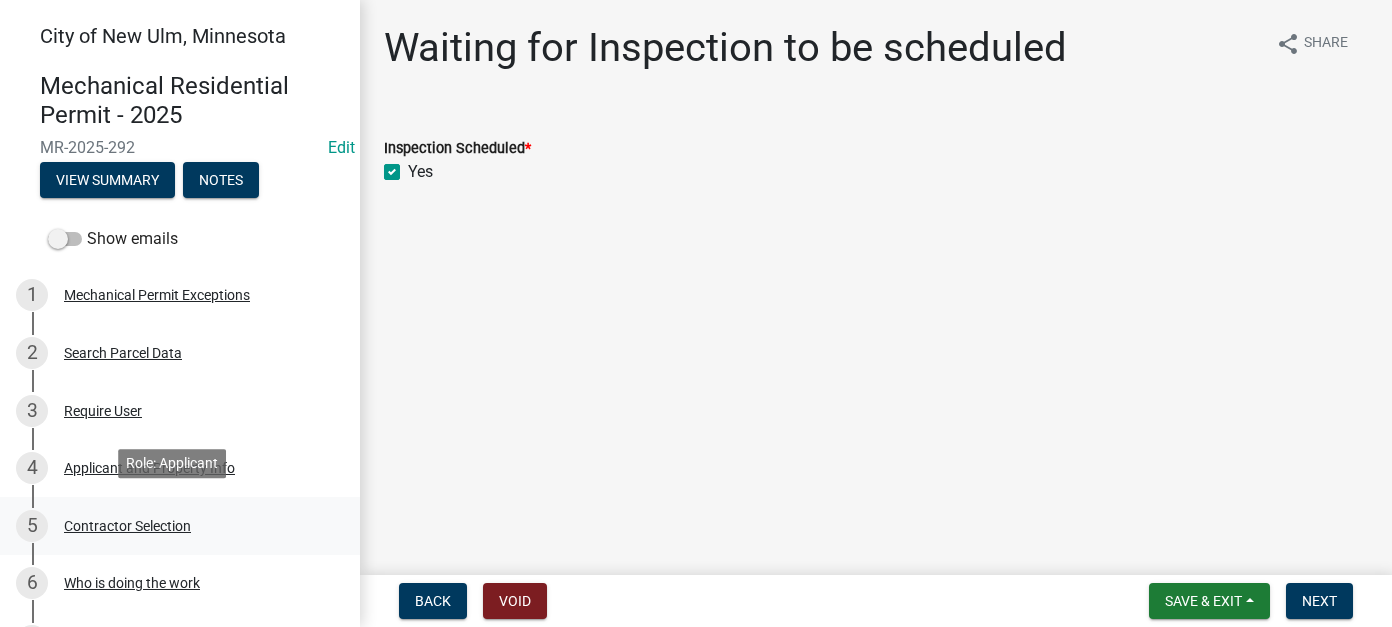 scroll, scrollTop: 400, scrollLeft: 0, axis: vertical 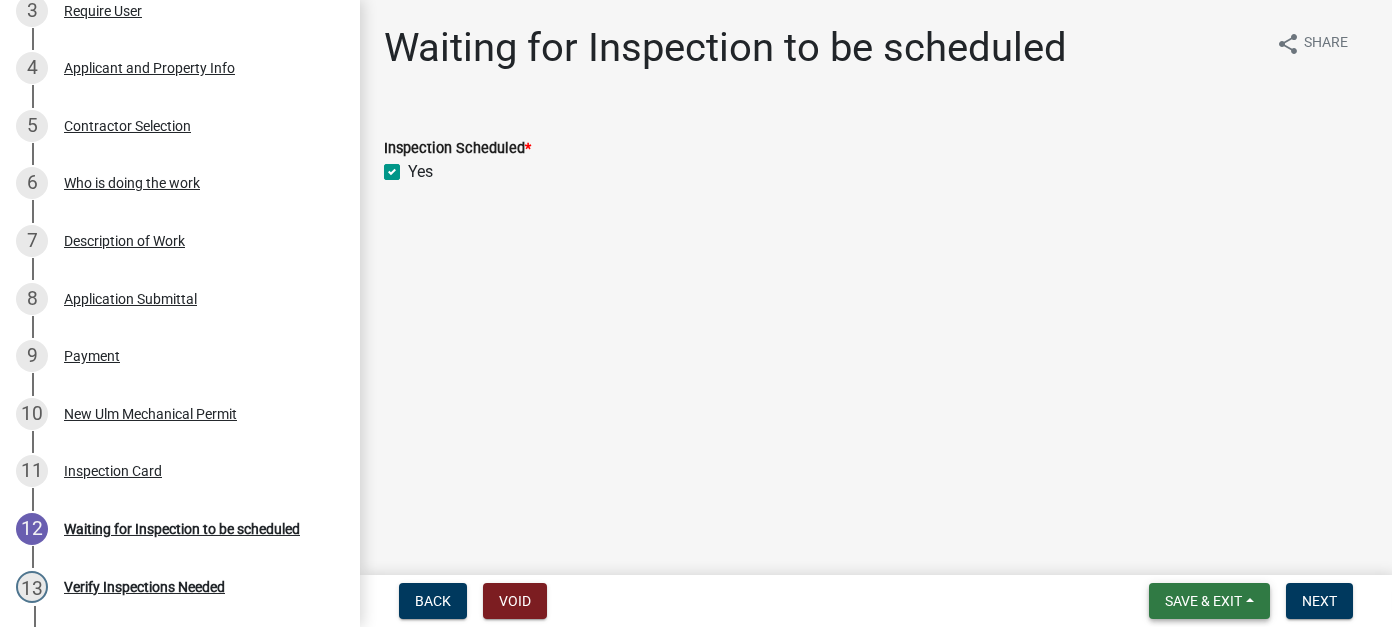 click on "Save & Exit" at bounding box center (1203, 601) 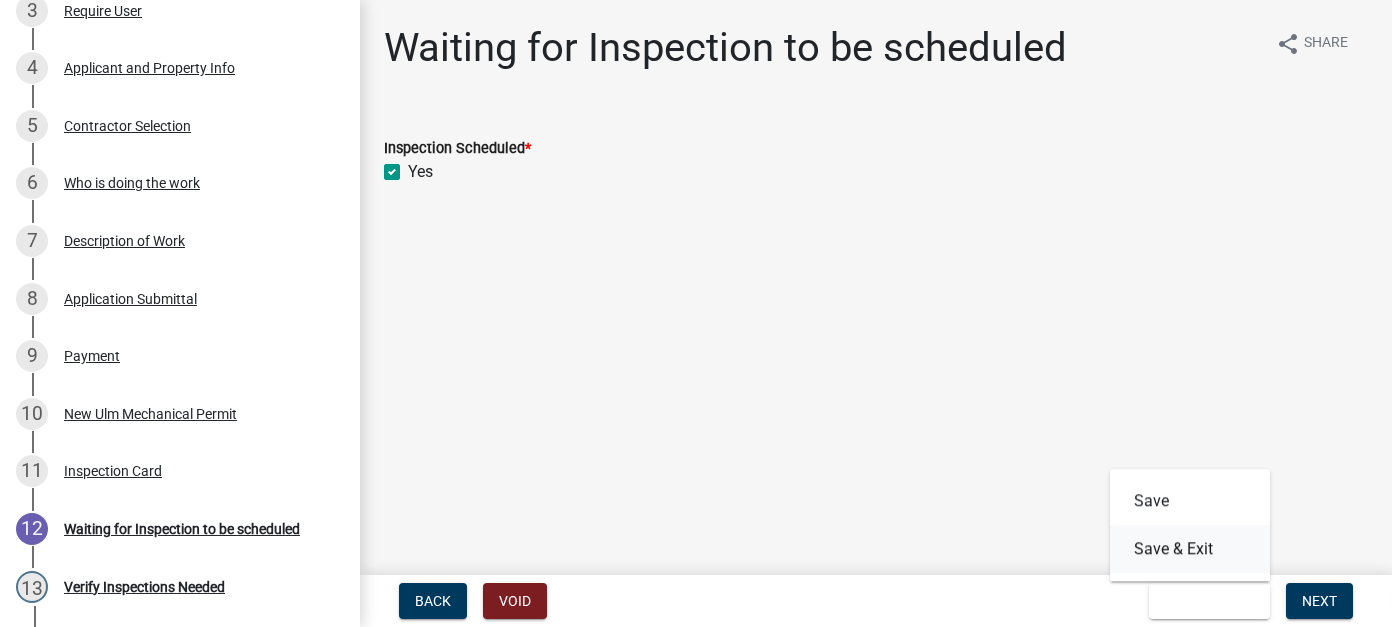 click on "Save & Exit" at bounding box center [1190, 549] 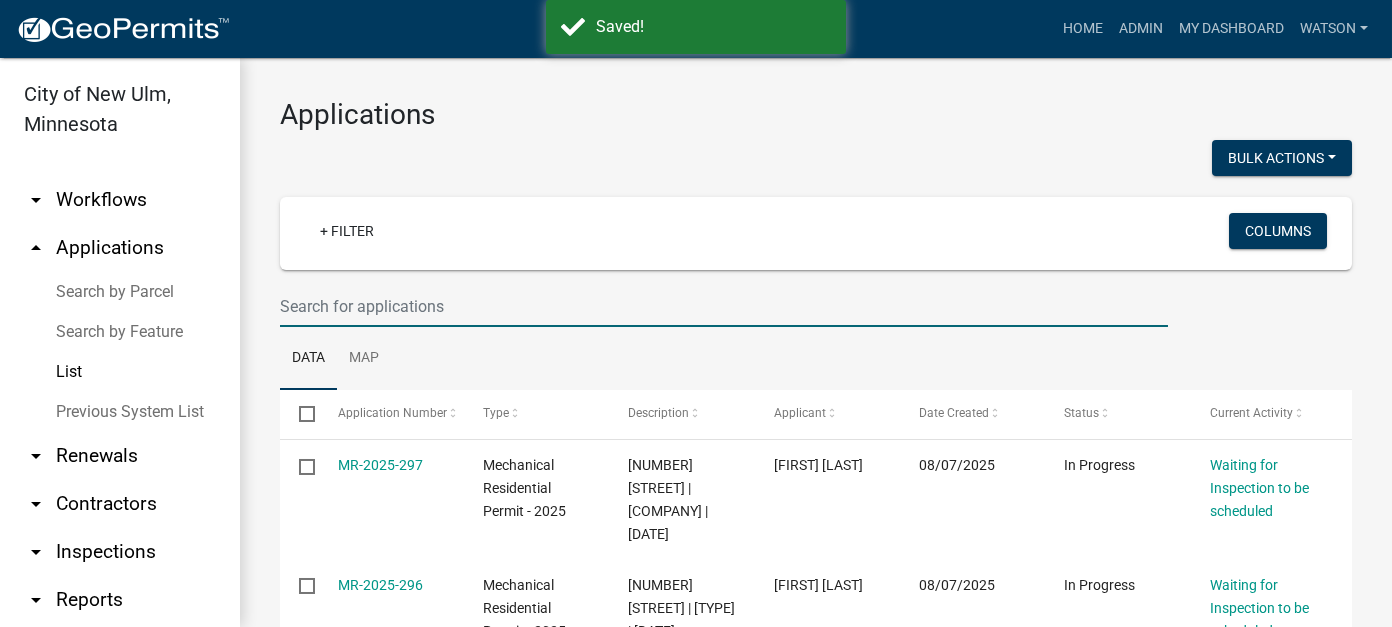 click at bounding box center (724, 306) 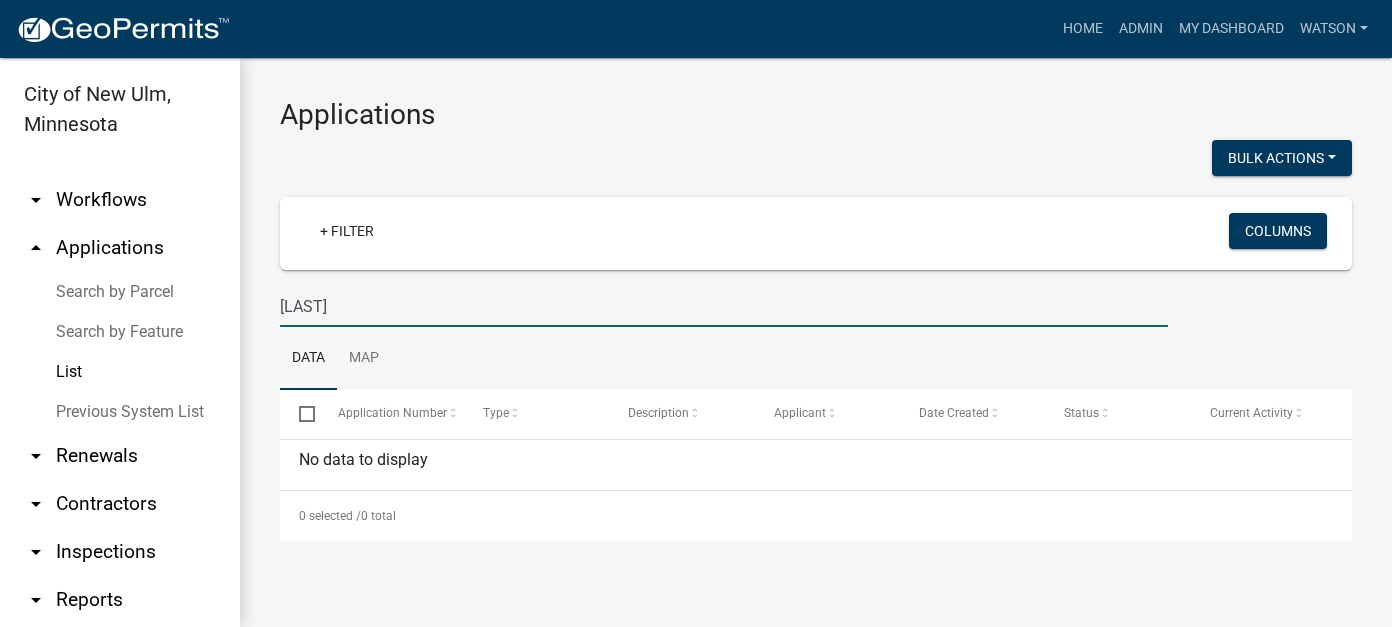 type on "[LAST]" 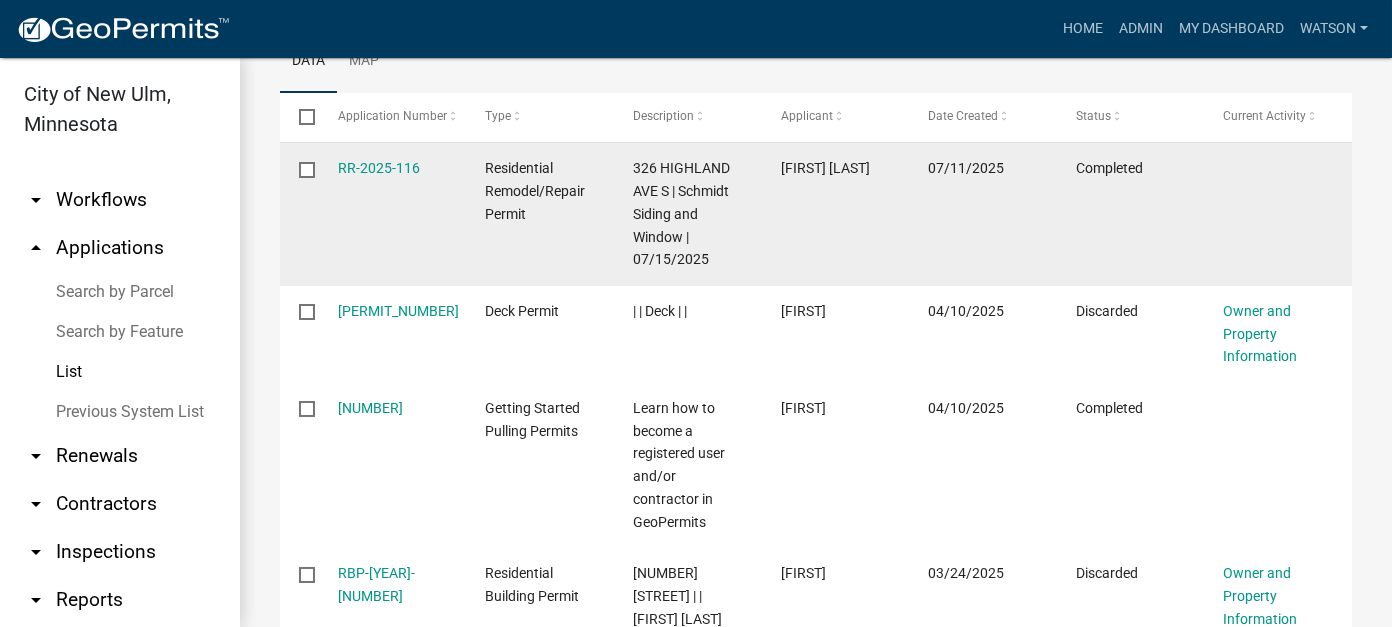 scroll, scrollTop: 0, scrollLeft: 0, axis: both 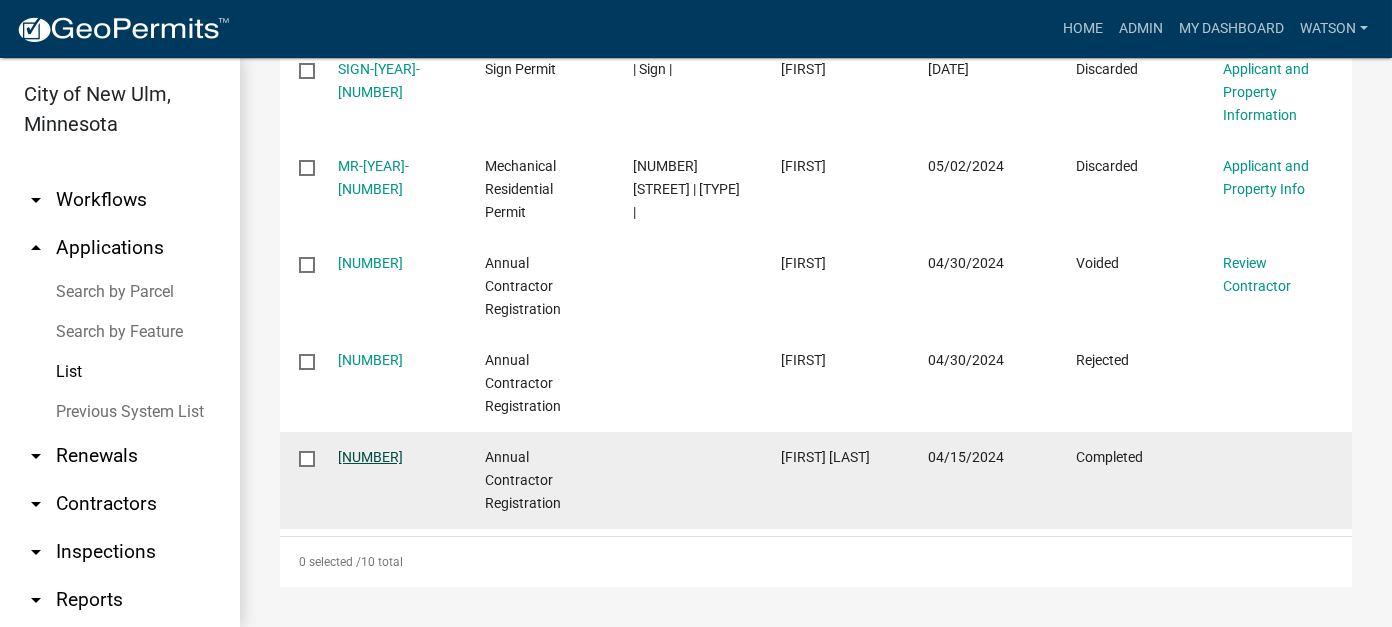 click on "[NUMBER]" 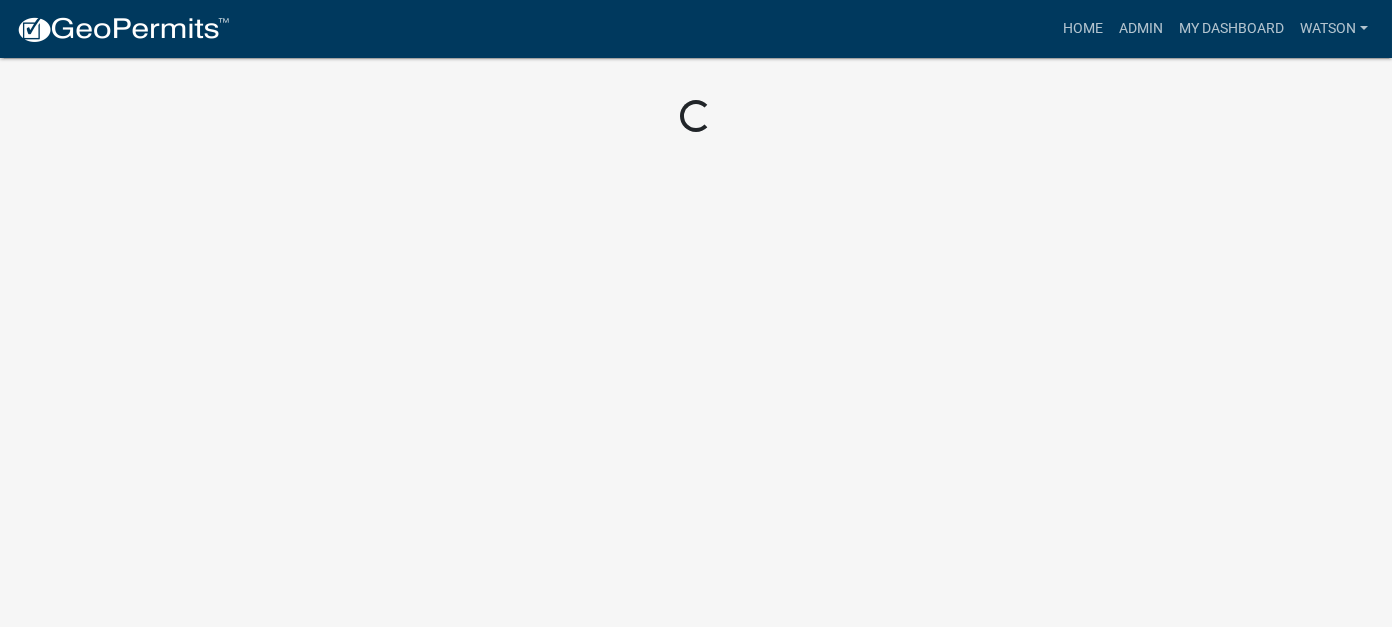 click on "Internet Explorer does NOT work with GeoPermits. Get a new browser for
more security, speed and to use this site.
Update your browser
more_horiz  Home  Admin  My Dashboard   Watson  Admin Account Contractor Profile Logout Loading..." at bounding box center [696, 313] 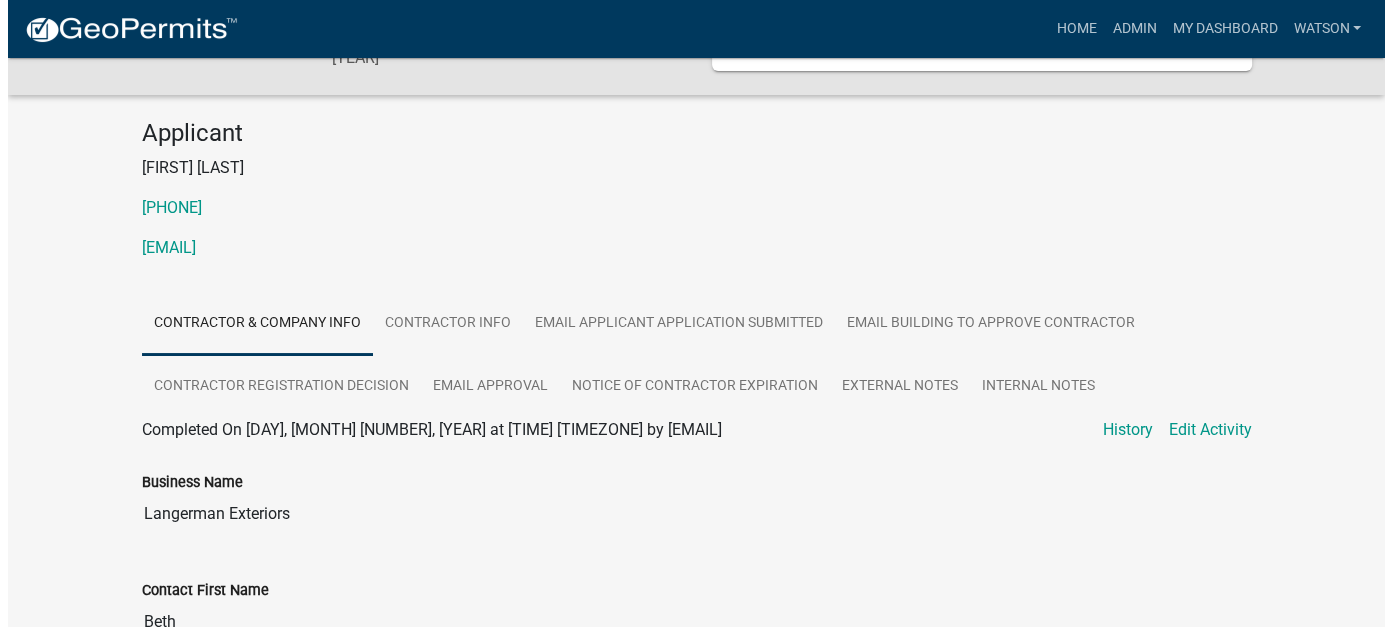 scroll, scrollTop: 0, scrollLeft: 0, axis: both 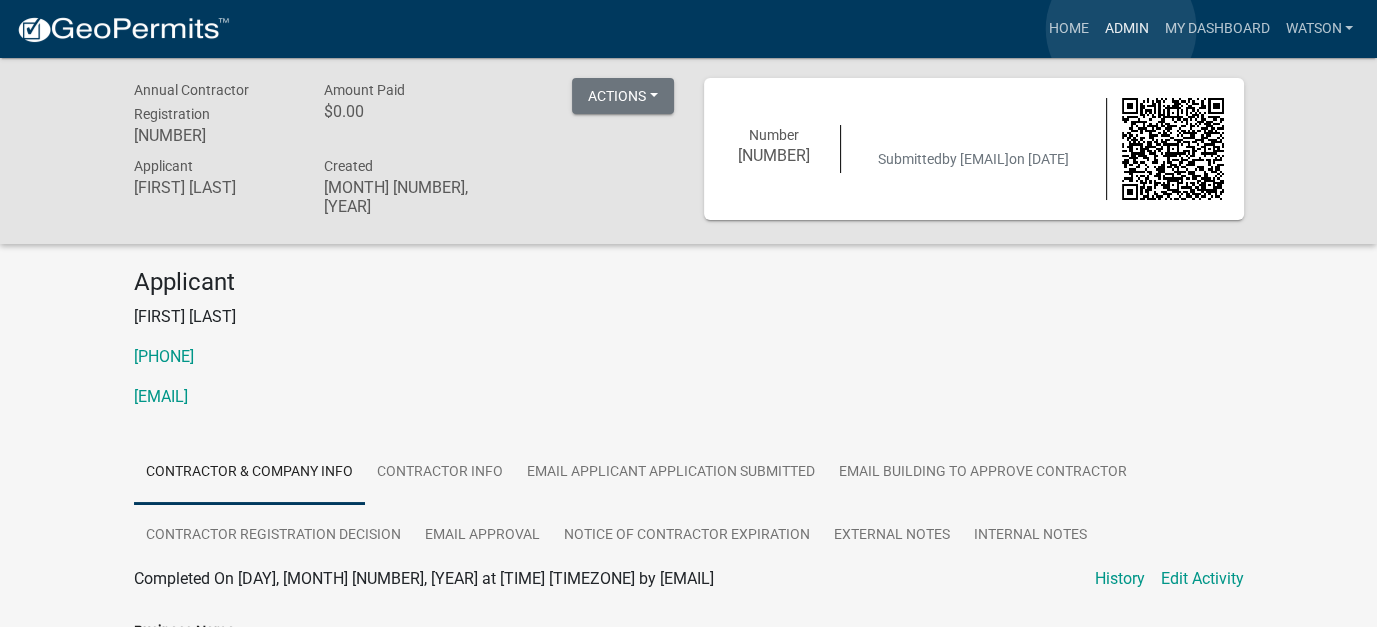 click on "Admin" at bounding box center [1126, 29] 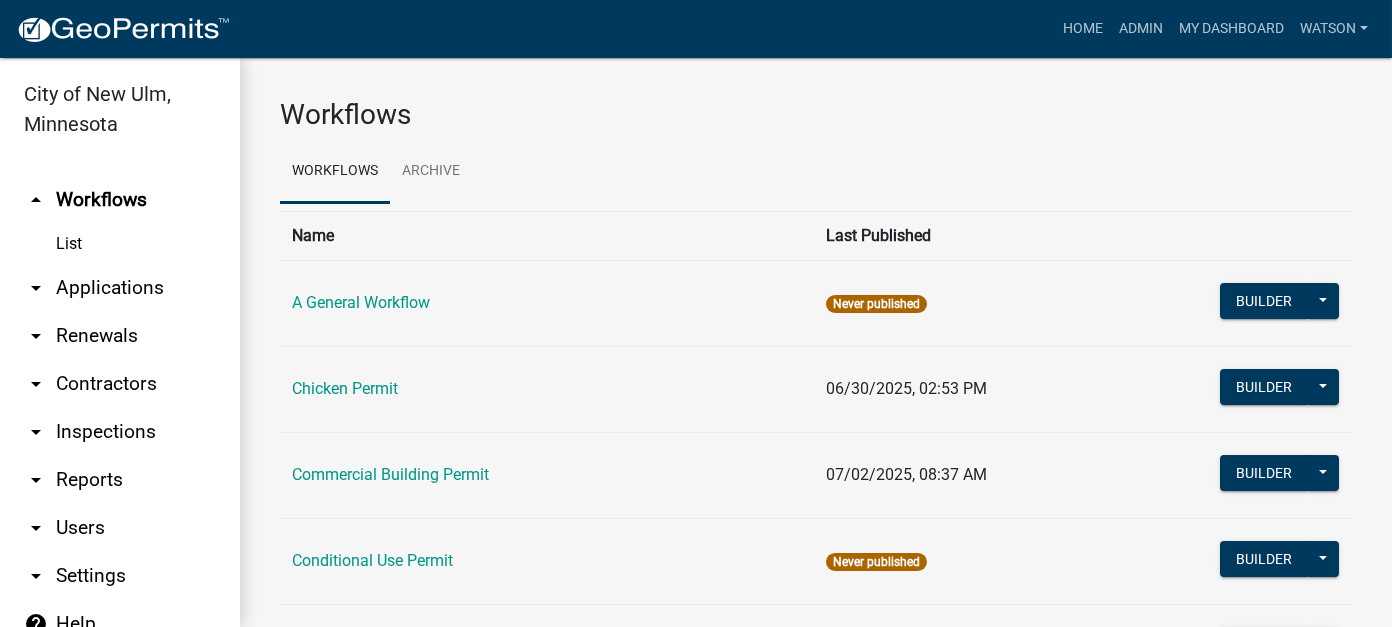 click on "arrow_drop_down   Applications" at bounding box center (120, 288) 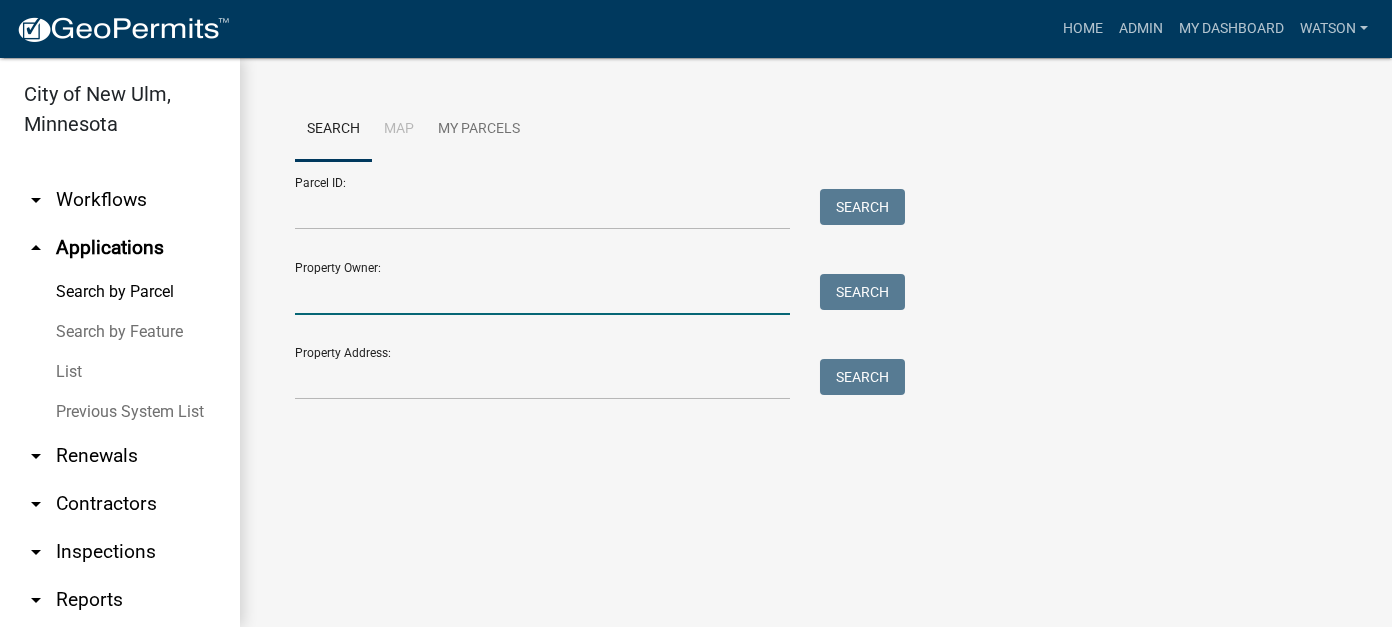 click on "Property Owner:" at bounding box center [542, 294] 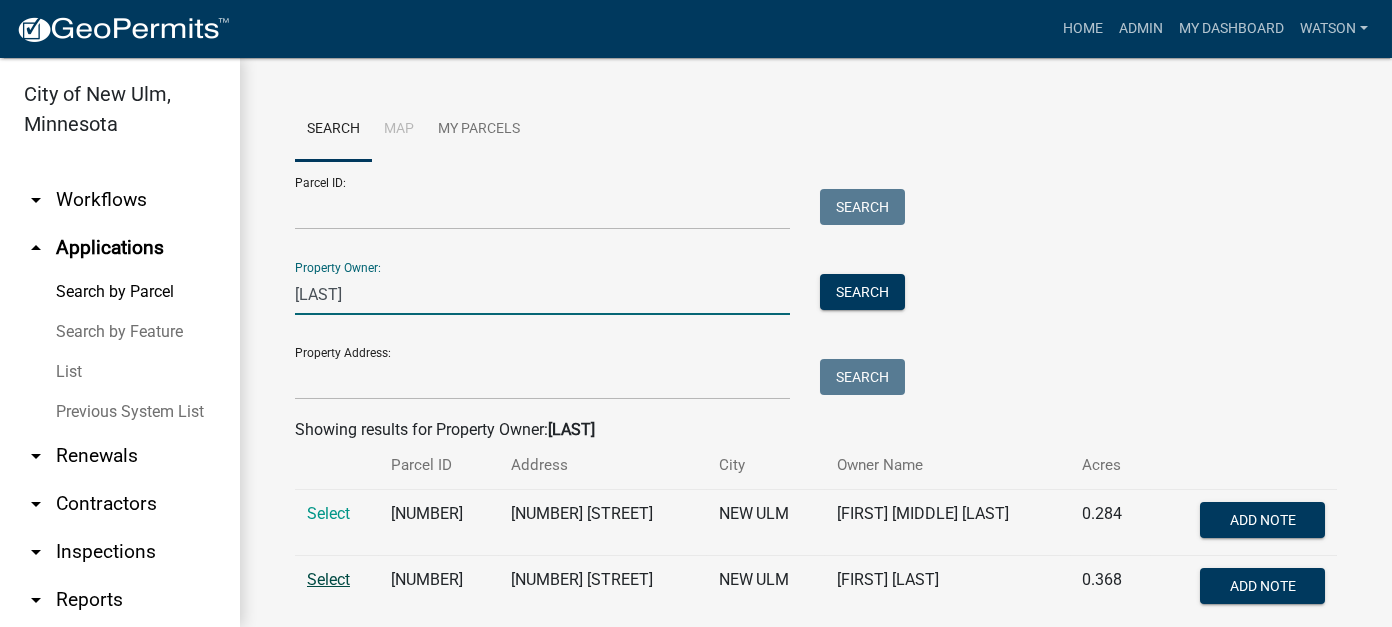 type on "[LAST]" 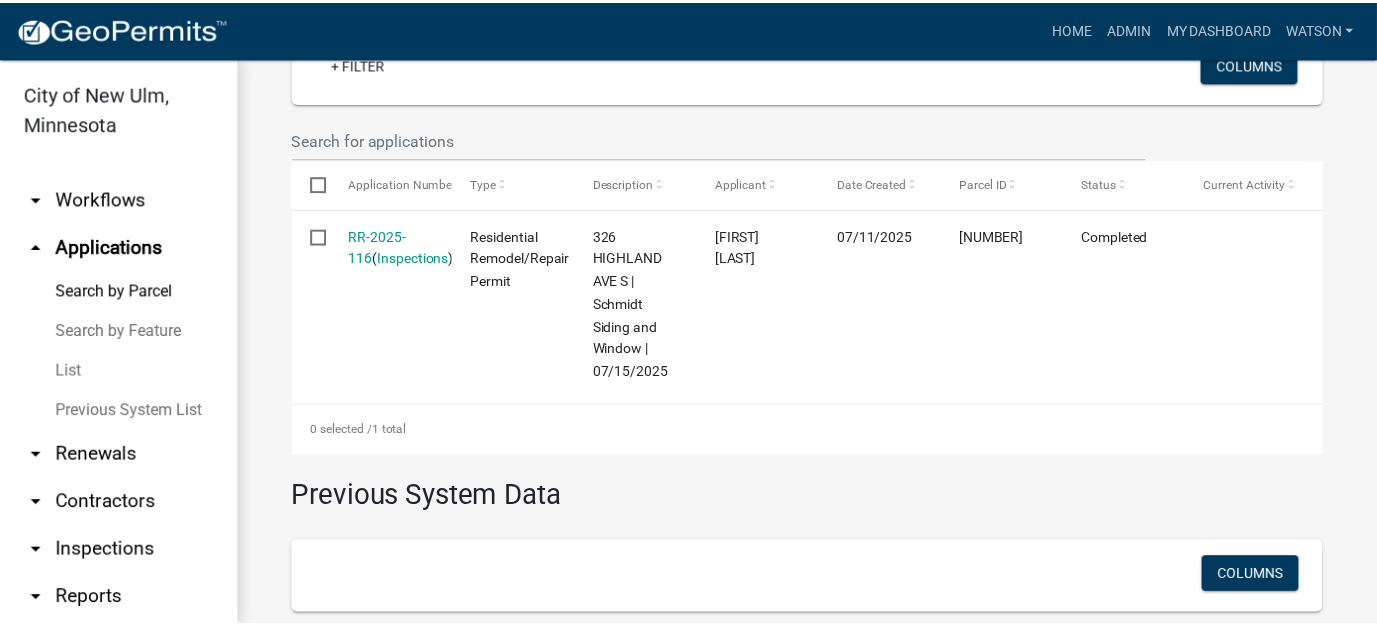 scroll, scrollTop: 600, scrollLeft: 0, axis: vertical 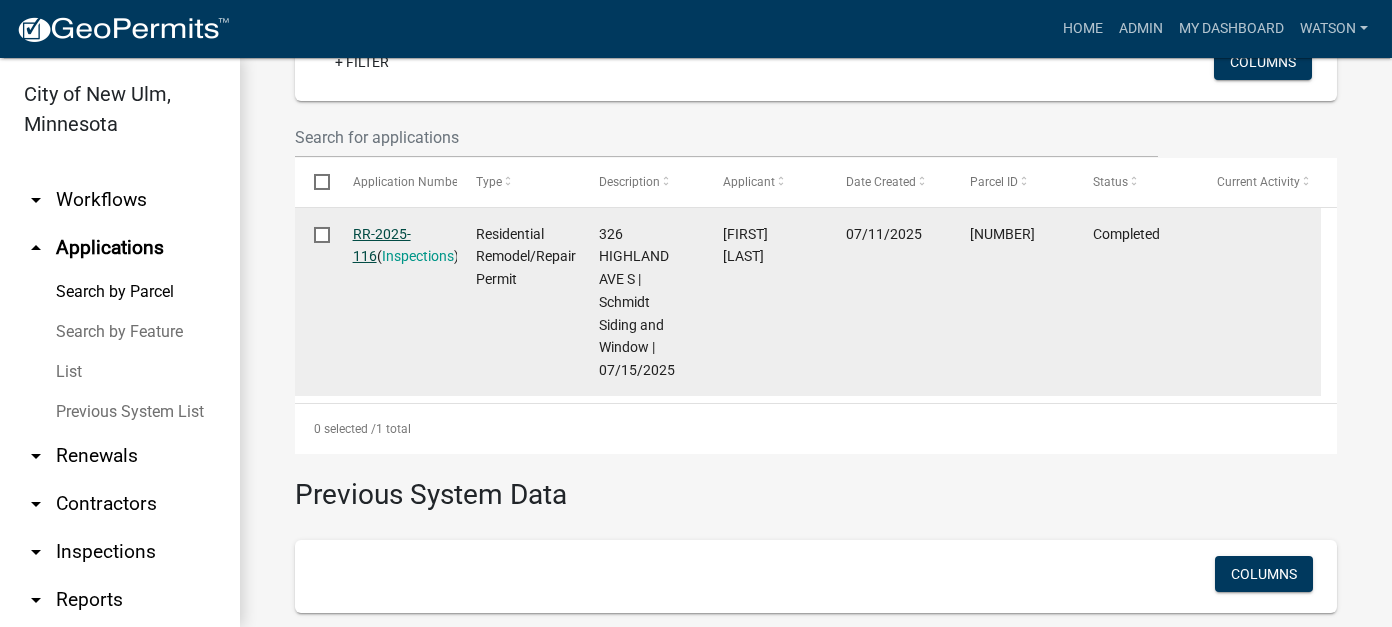 click on "RR-2025-116" 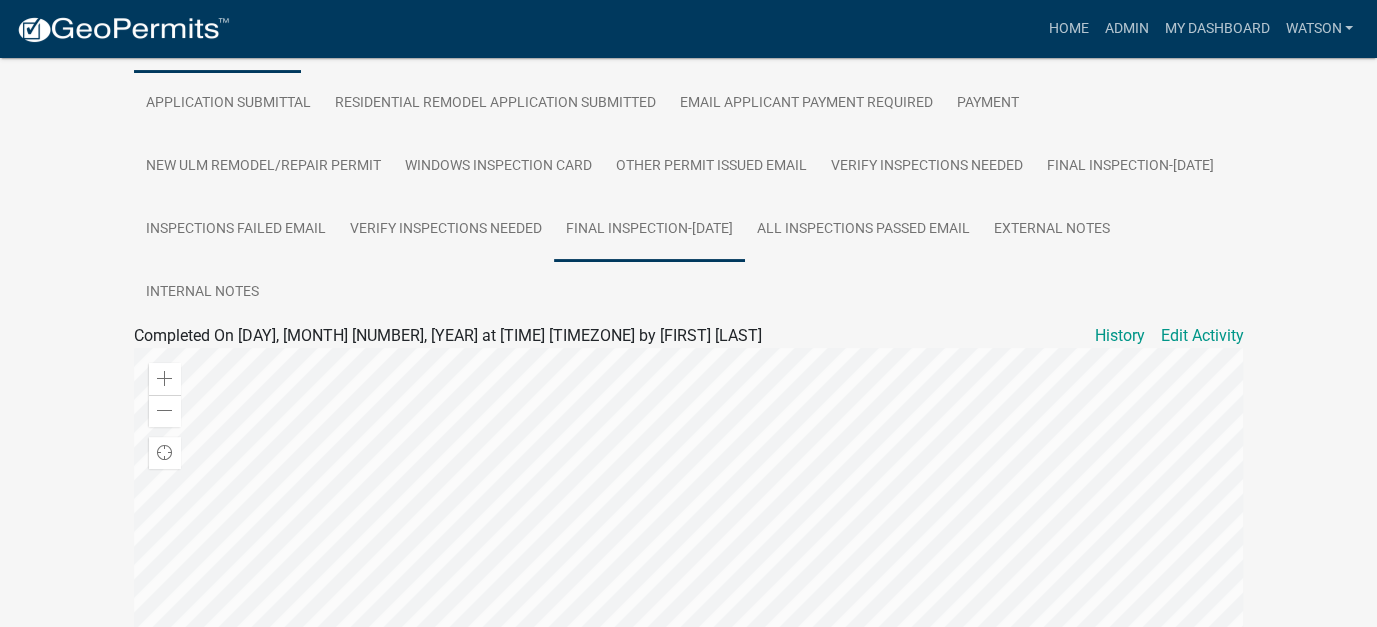 scroll, scrollTop: 400, scrollLeft: 0, axis: vertical 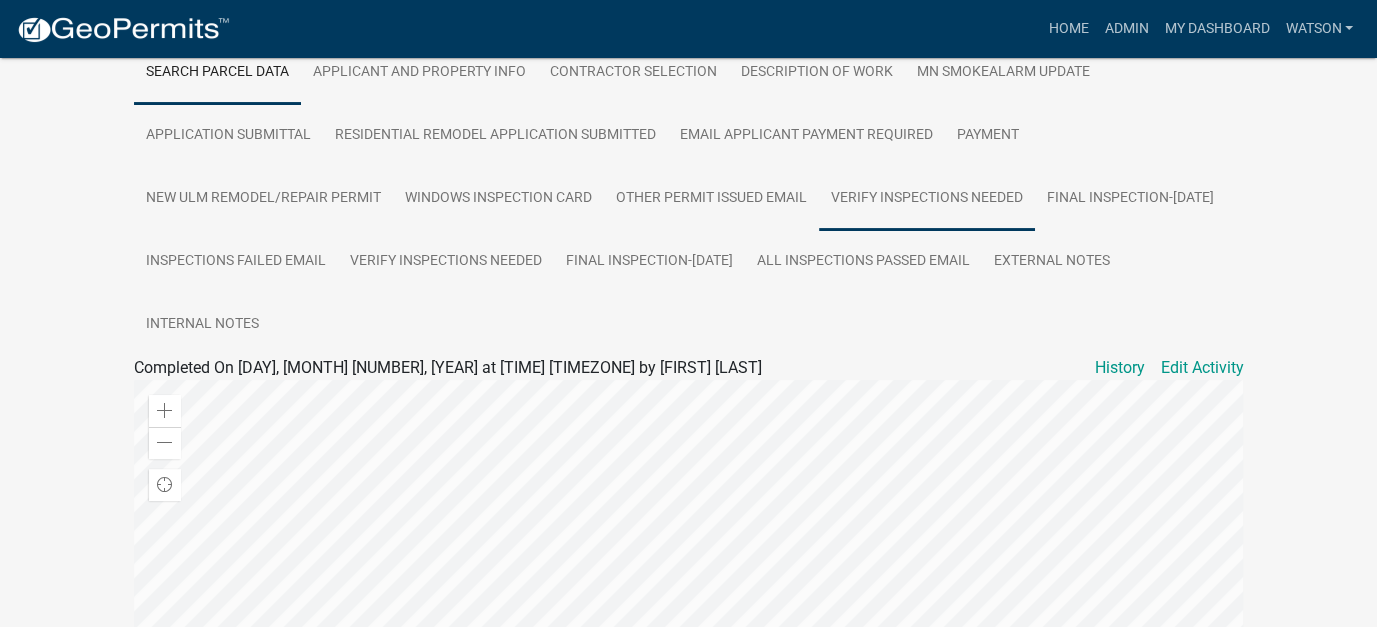 click on "Verify inspections needed" at bounding box center (927, 199) 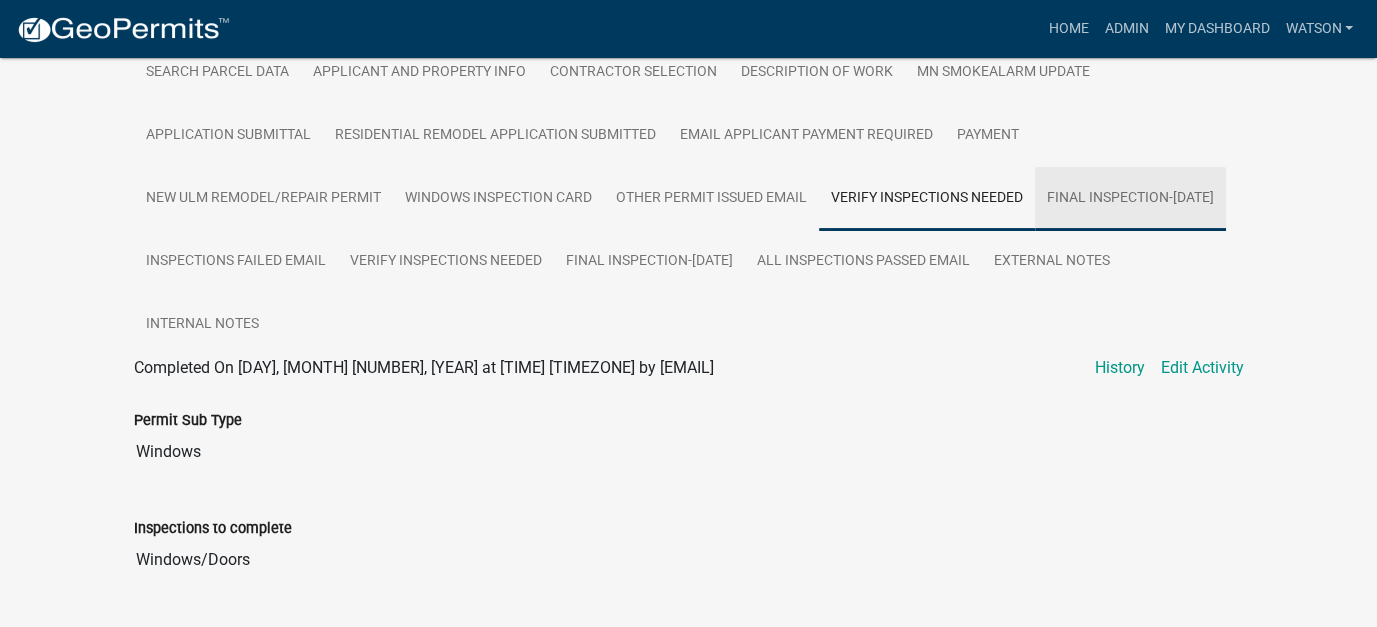 click on "Final Inspection-[DATE]" at bounding box center [1130, 199] 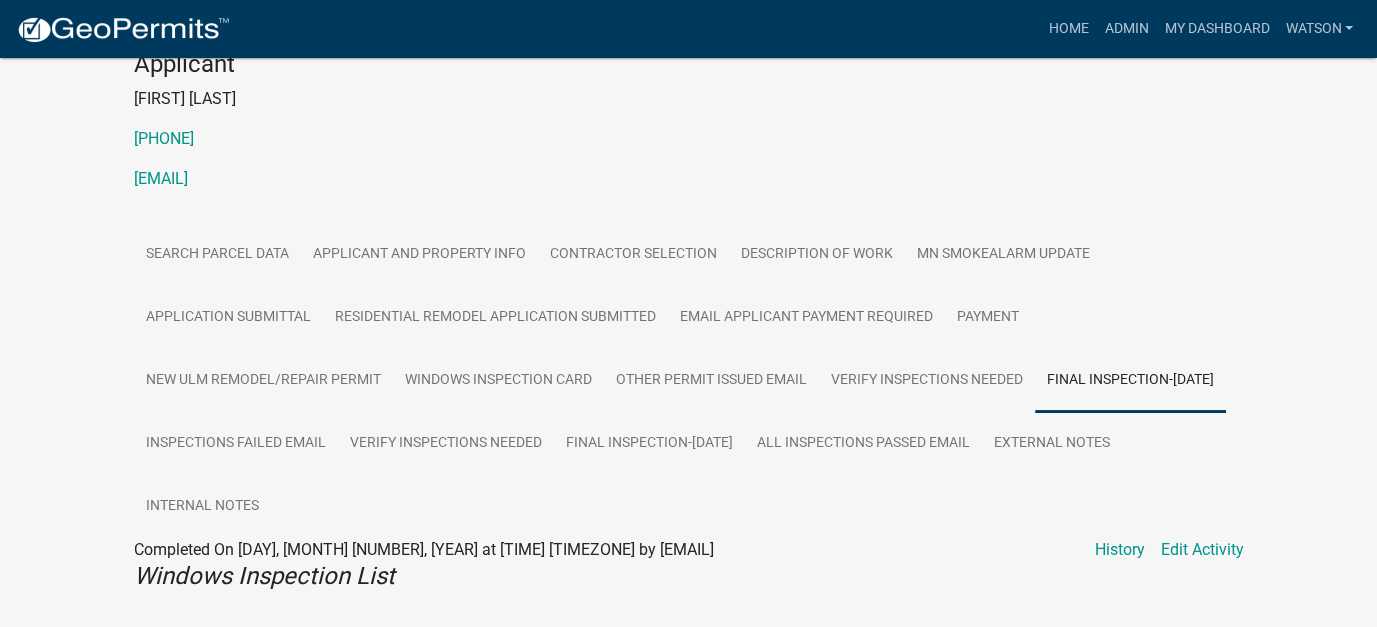 scroll, scrollTop: 251, scrollLeft: 0, axis: vertical 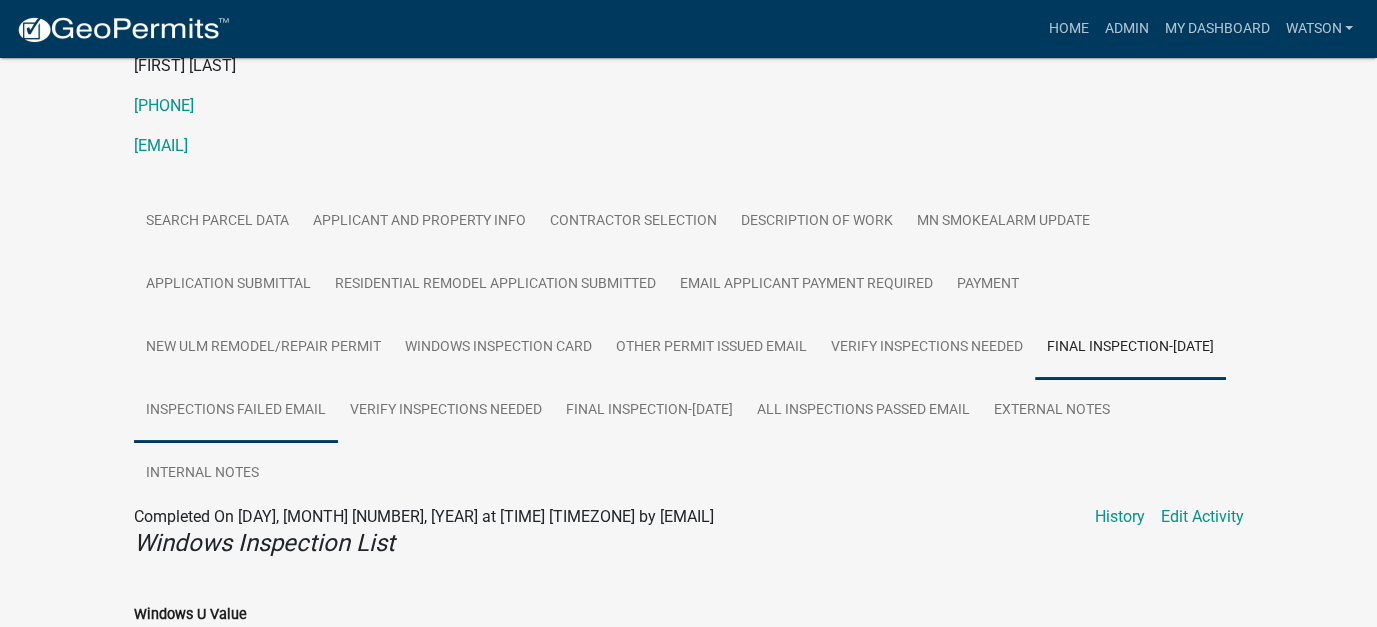 click on "Inspections Failed Email" at bounding box center [236, 411] 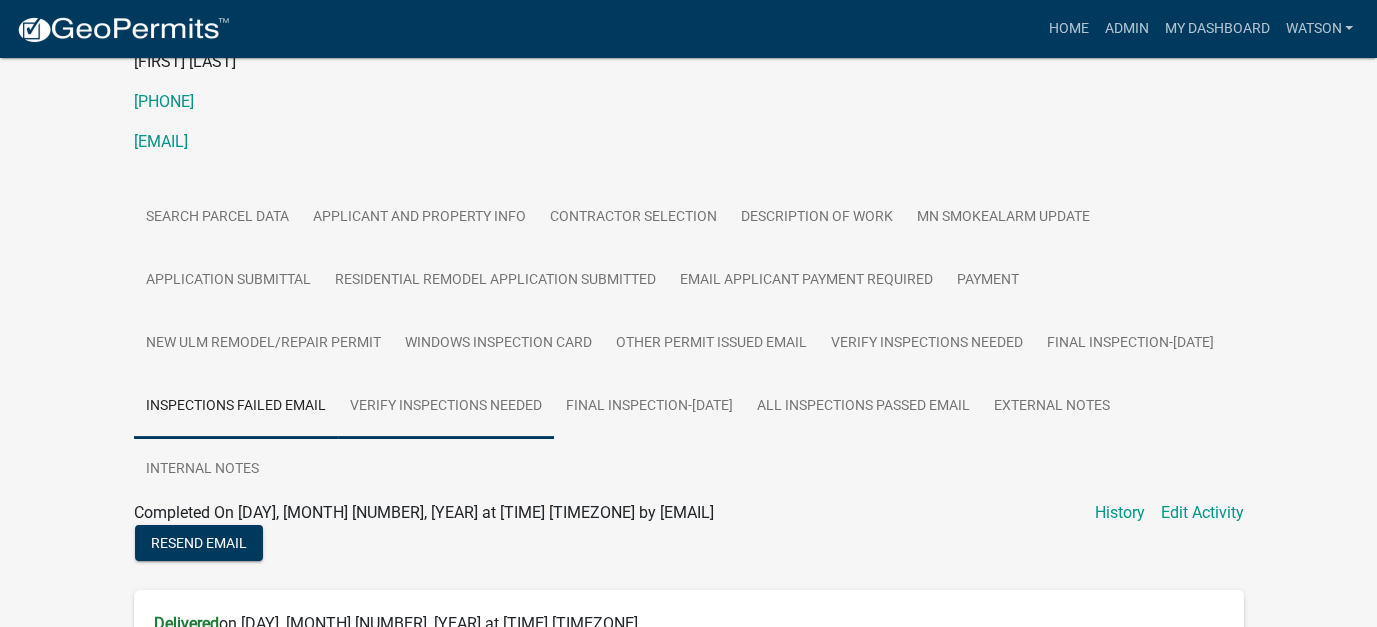 scroll, scrollTop: 252, scrollLeft: 0, axis: vertical 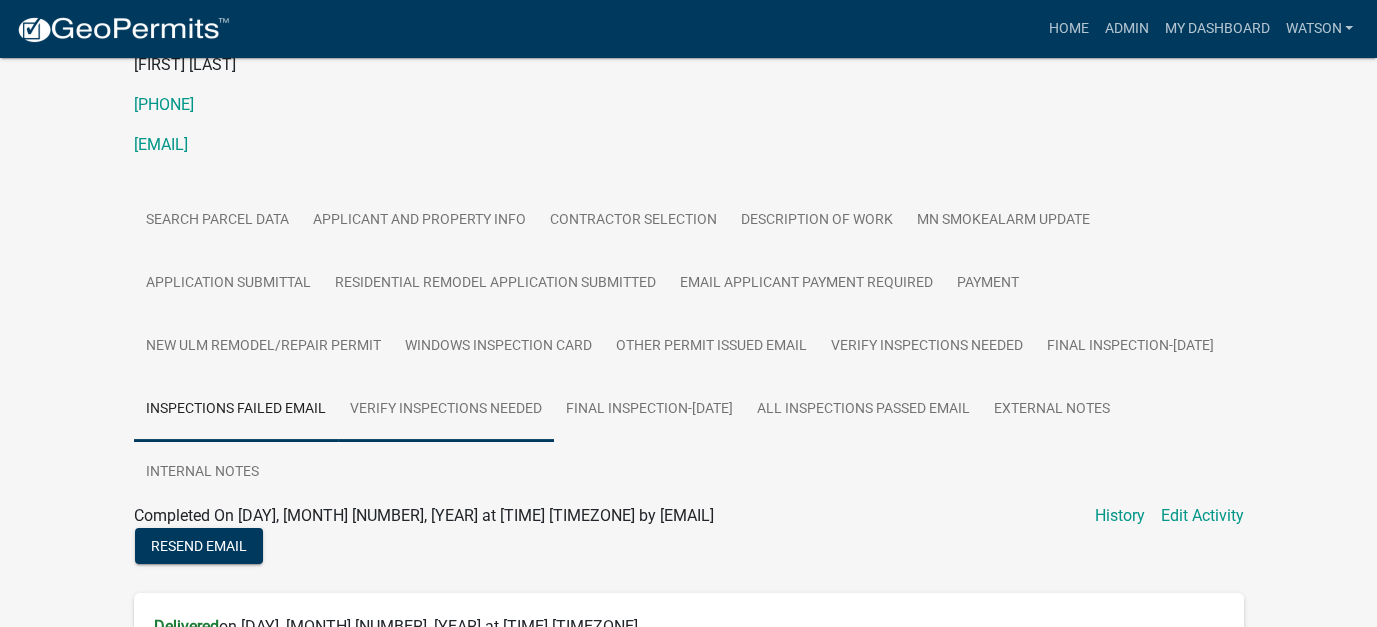 click on "Verify inspections needed" at bounding box center [446, 410] 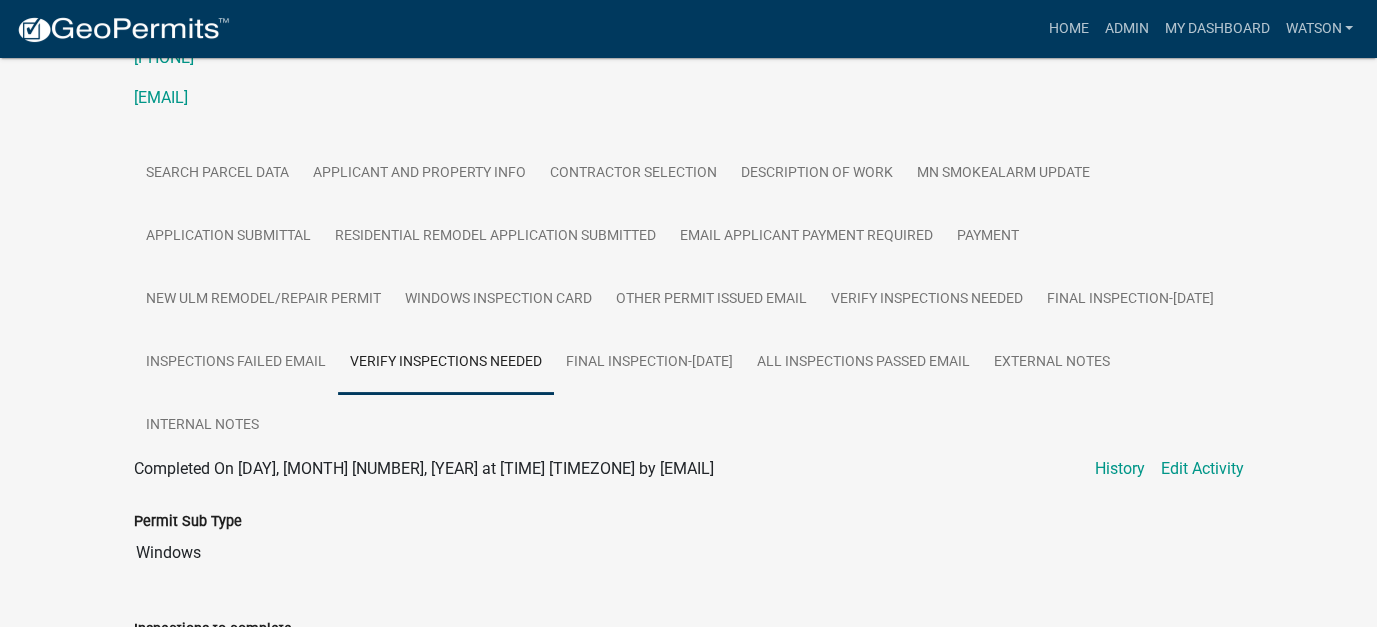 scroll, scrollTop: 300, scrollLeft: 0, axis: vertical 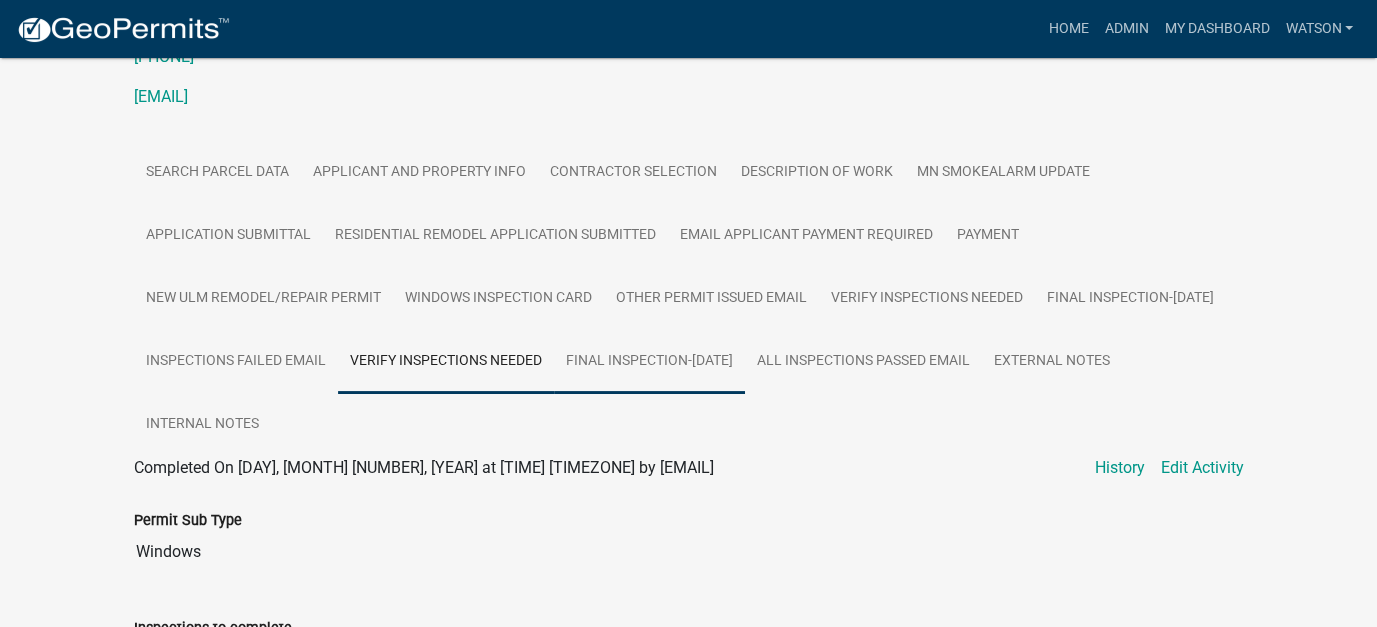 click on "Final Inspection-[DATE]" at bounding box center [649, 362] 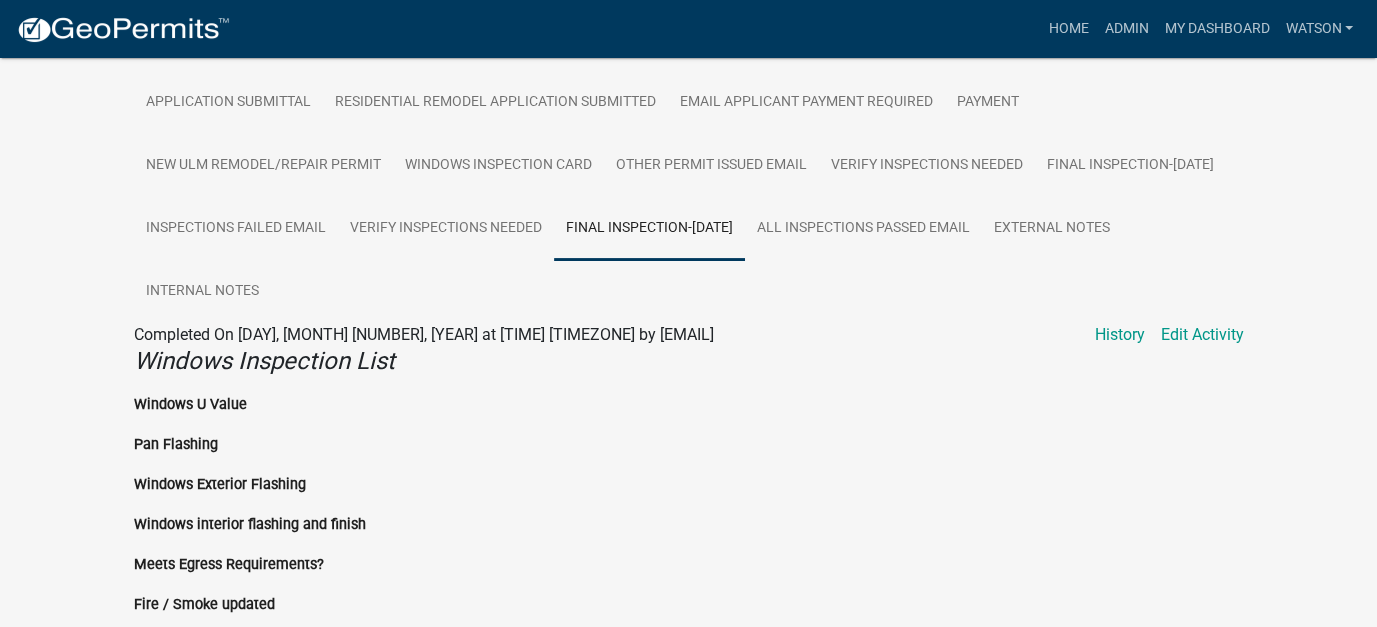 scroll, scrollTop: 400, scrollLeft: 0, axis: vertical 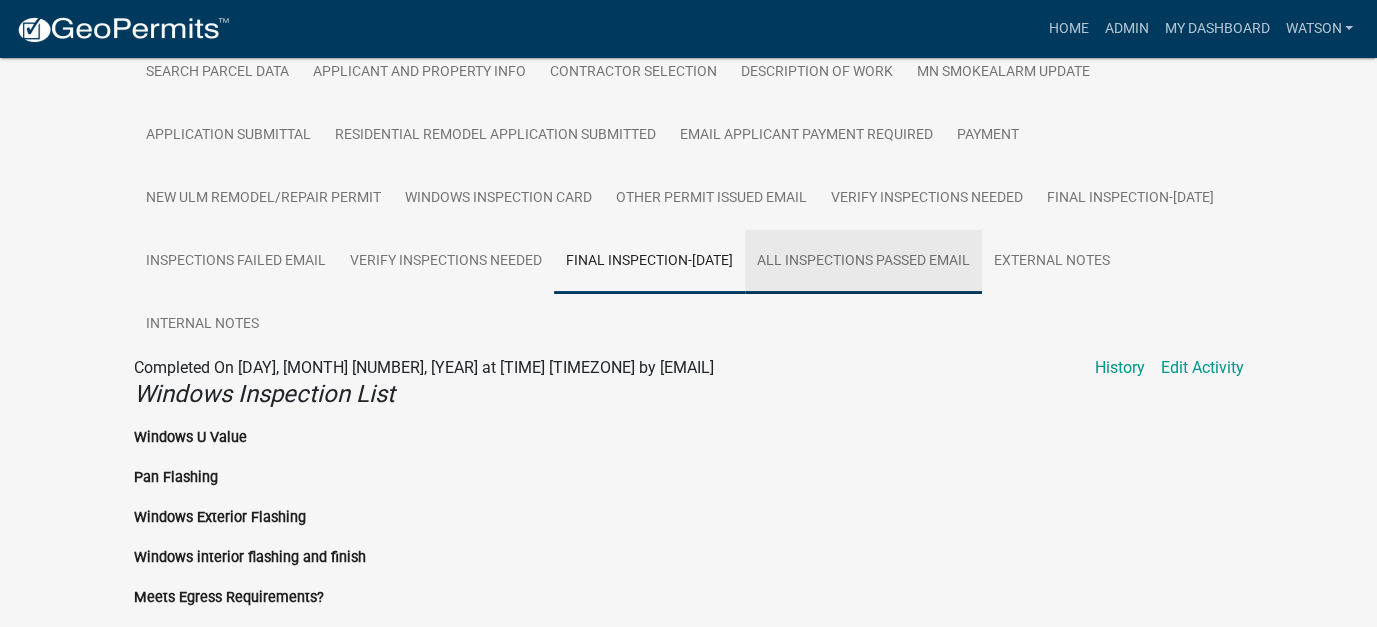 click on "All Inspections passed Email" at bounding box center (863, 262) 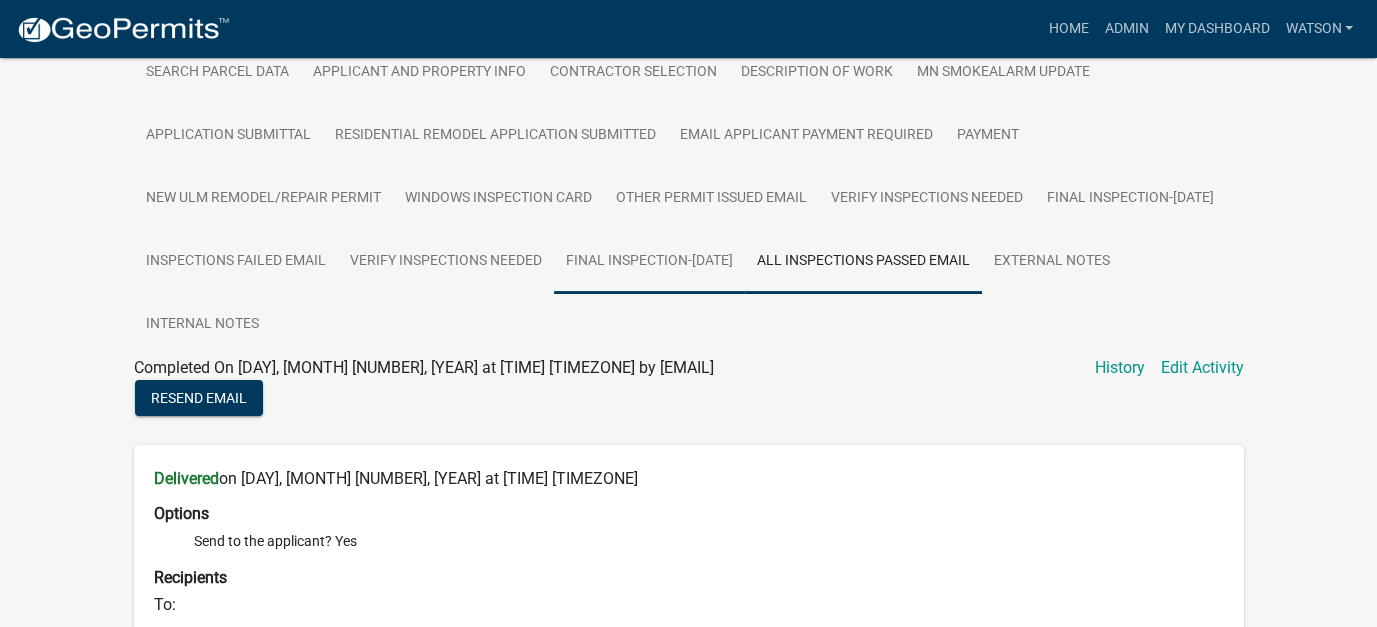 click on "Final Inspection-[DATE]" at bounding box center [649, 262] 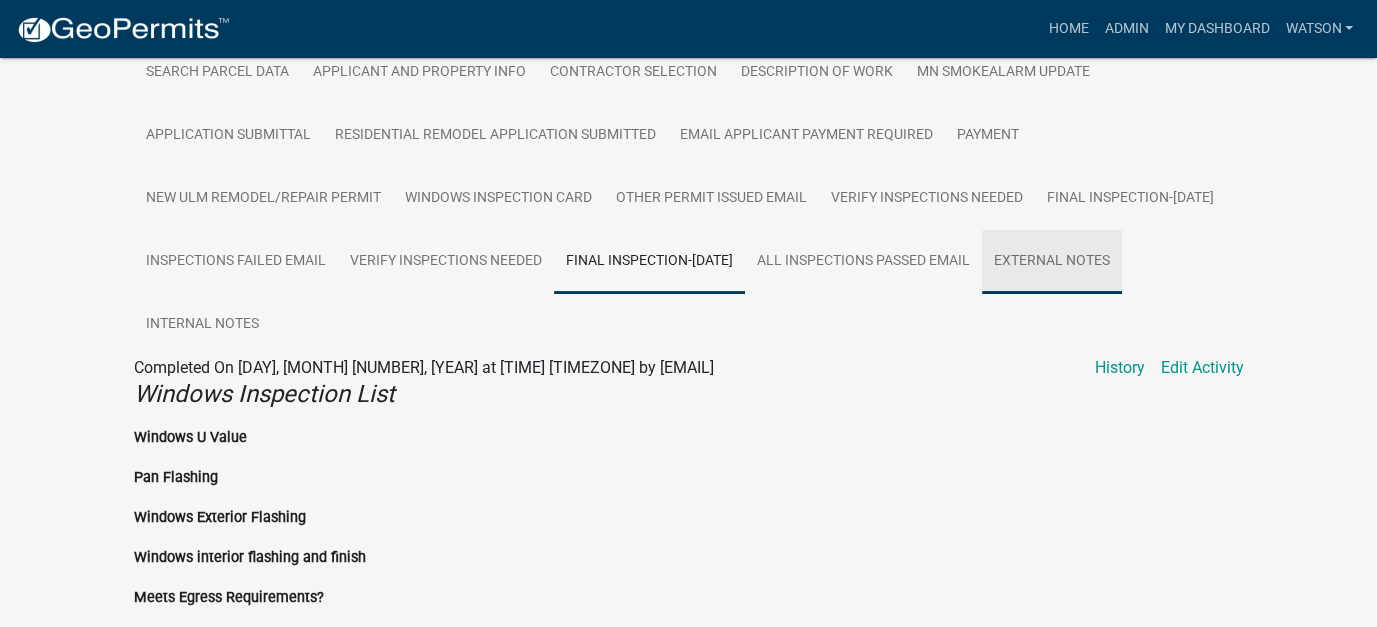 click on "External Notes" at bounding box center (1052, 262) 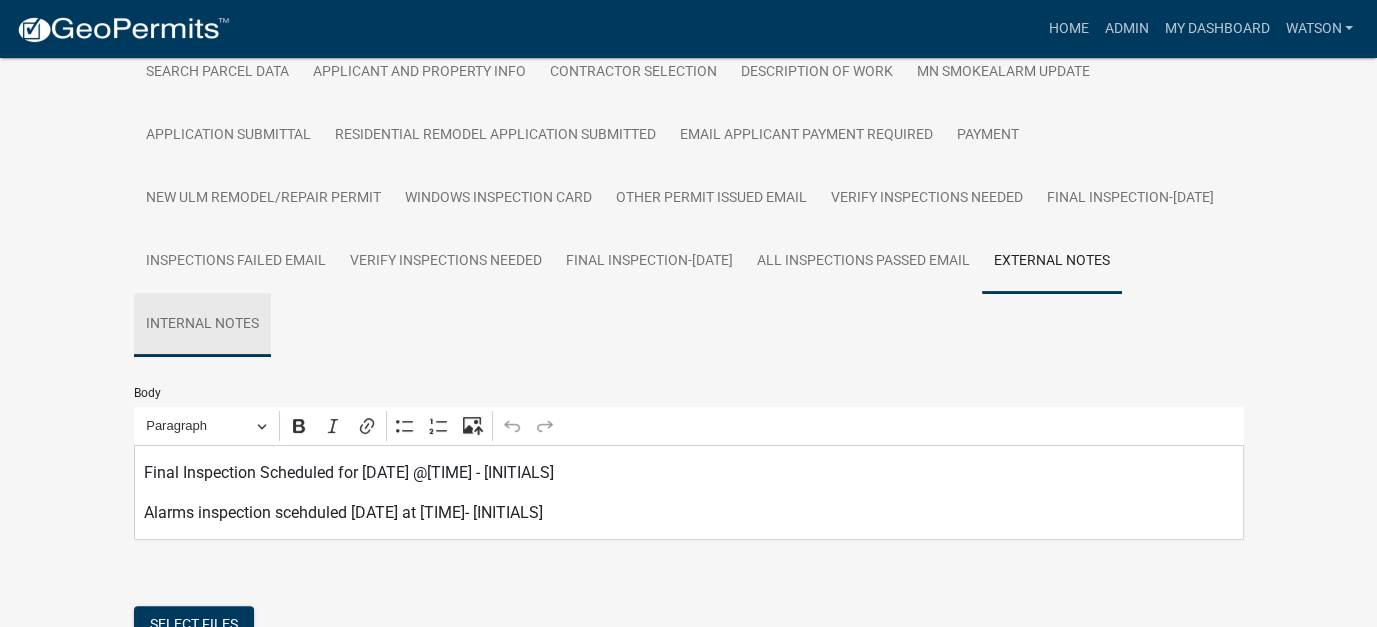 click on "Internal Notes" at bounding box center (202, 325) 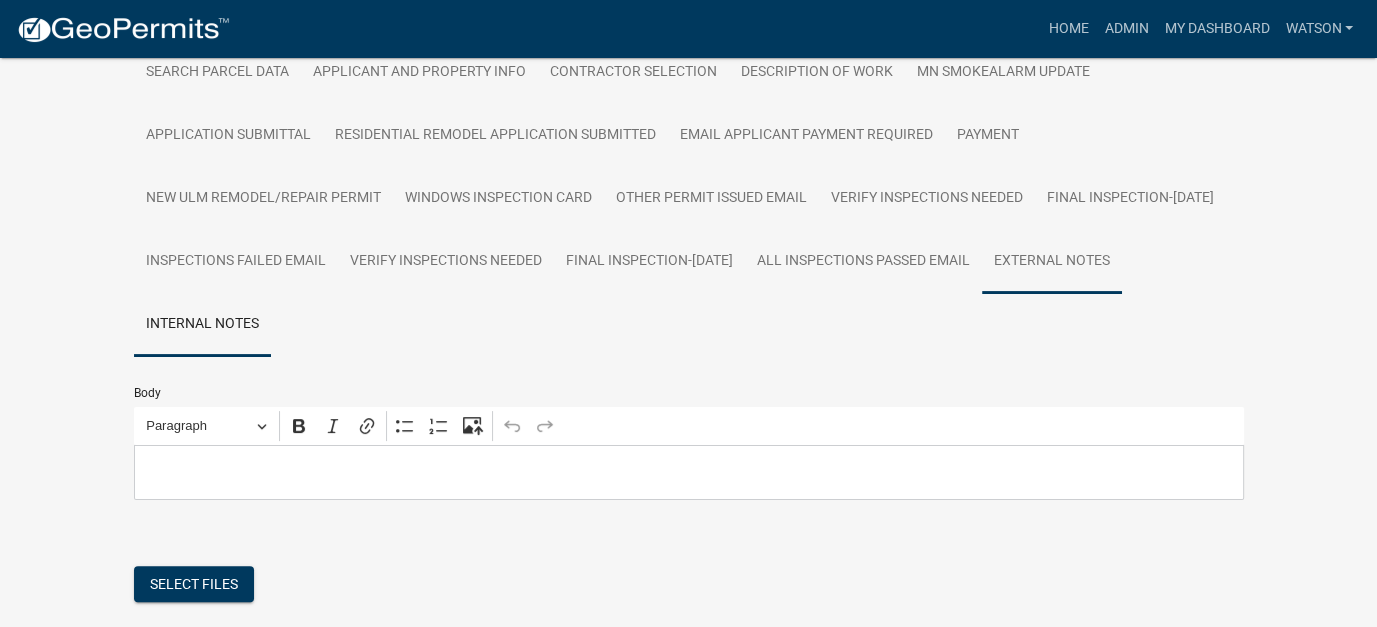 click on "External Notes" at bounding box center (1052, 262) 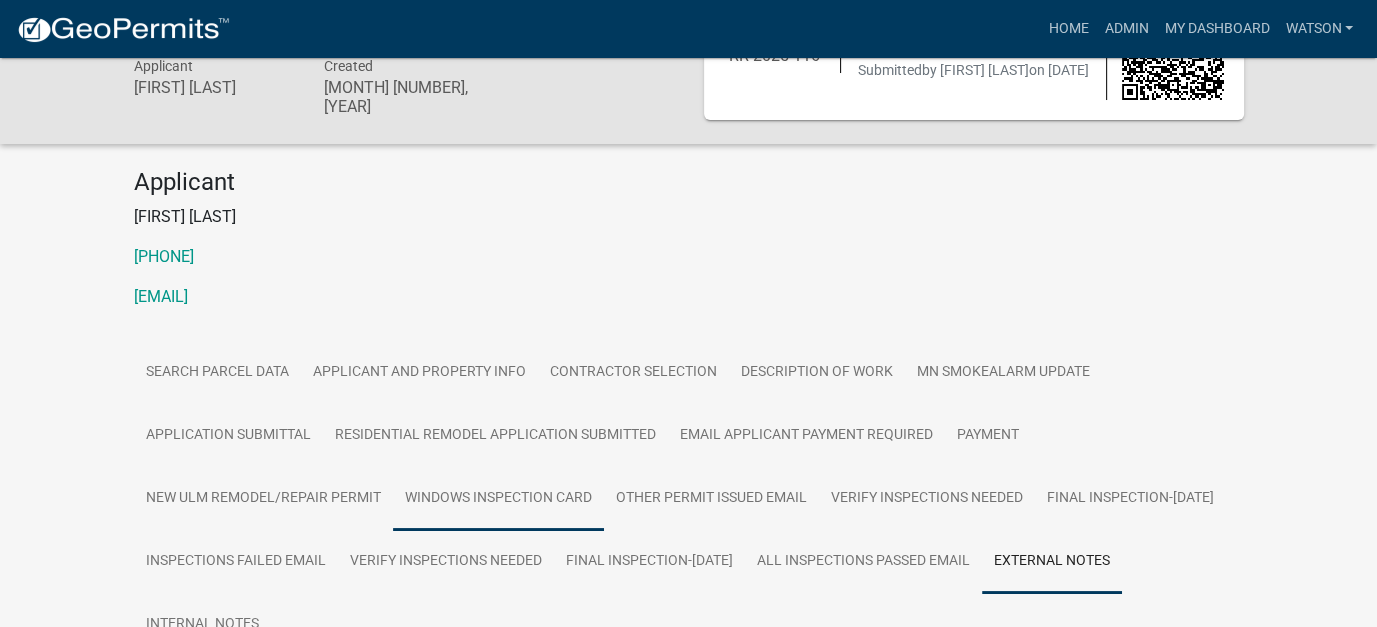 scroll, scrollTop: 0, scrollLeft: 0, axis: both 